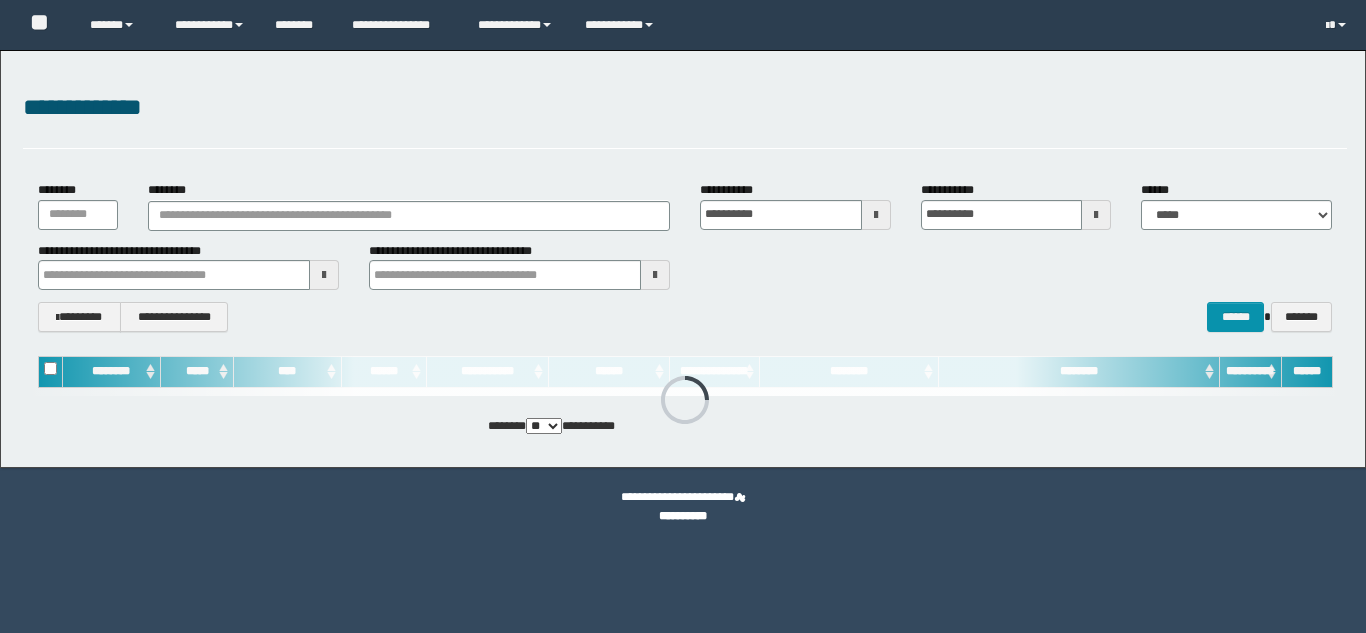 scroll, scrollTop: 0, scrollLeft: 0, axis: both 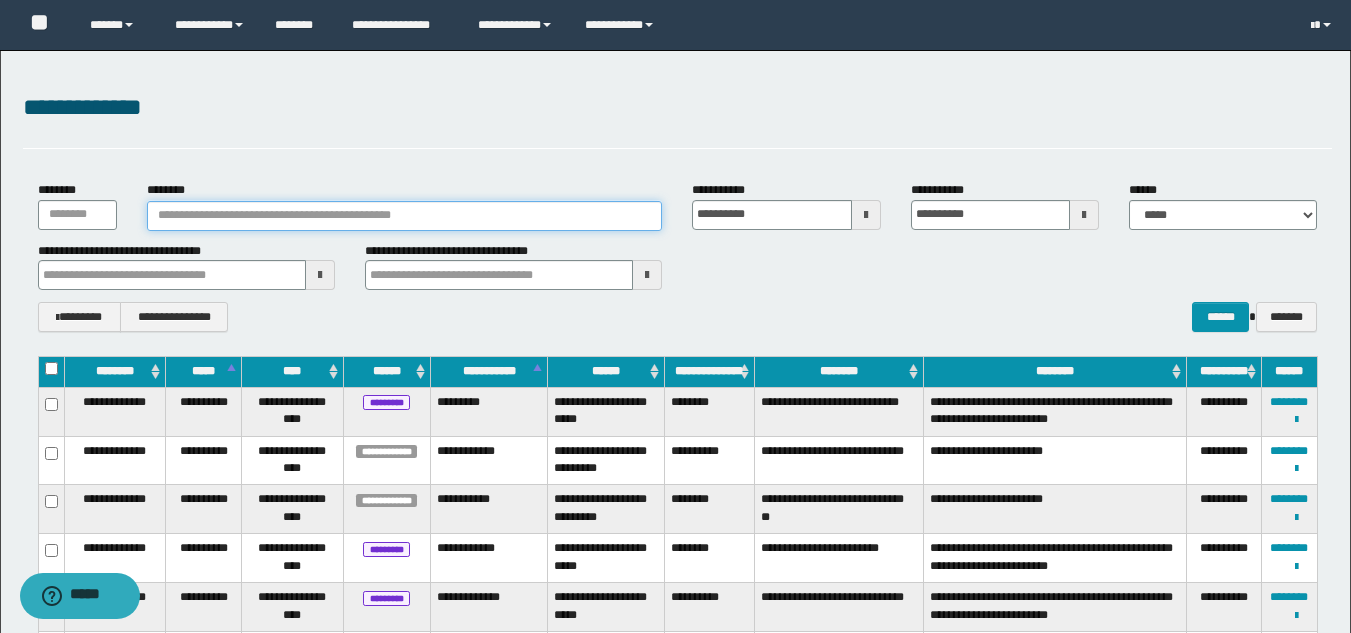 click on "********" at bounding box center (405, 216) 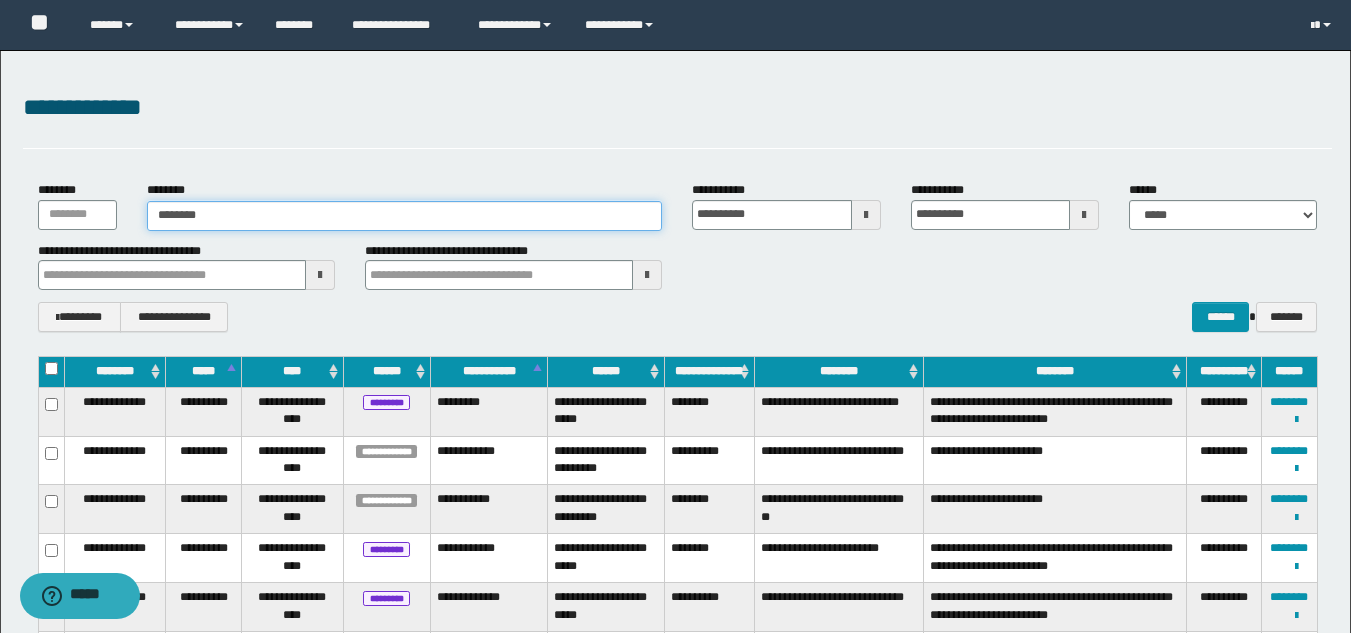 type on "********" 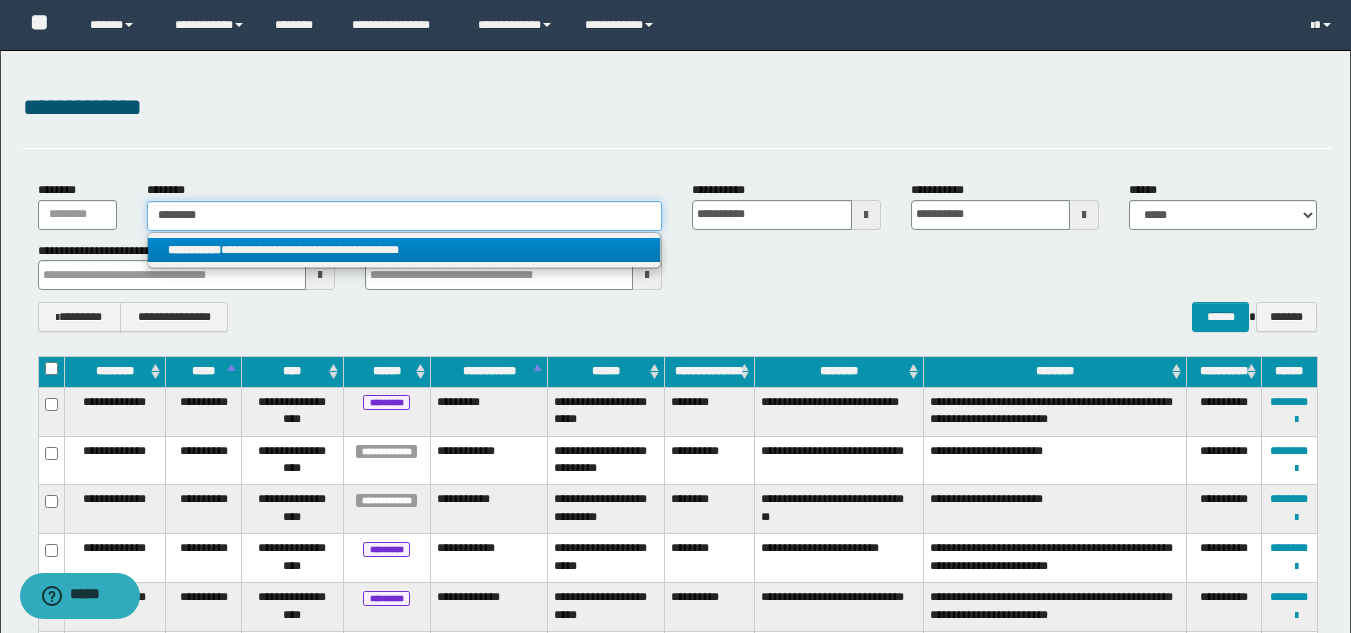 type on "********" 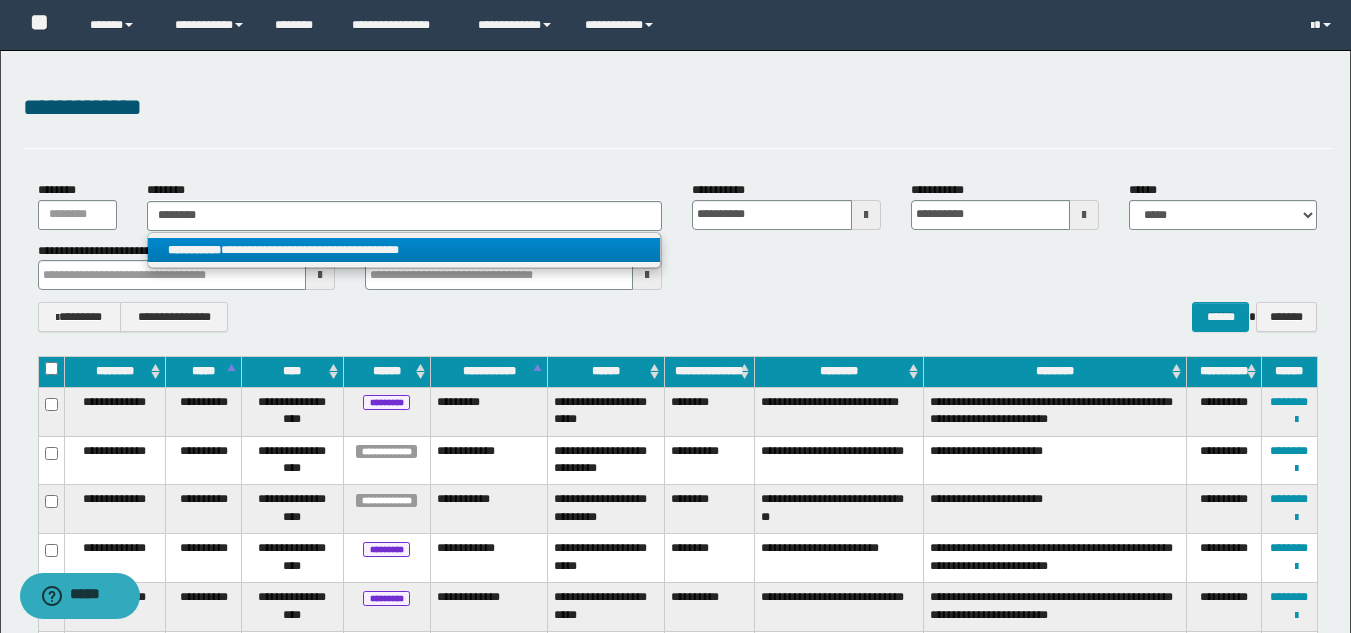 click on "**********" at bounding box center [404, 250] 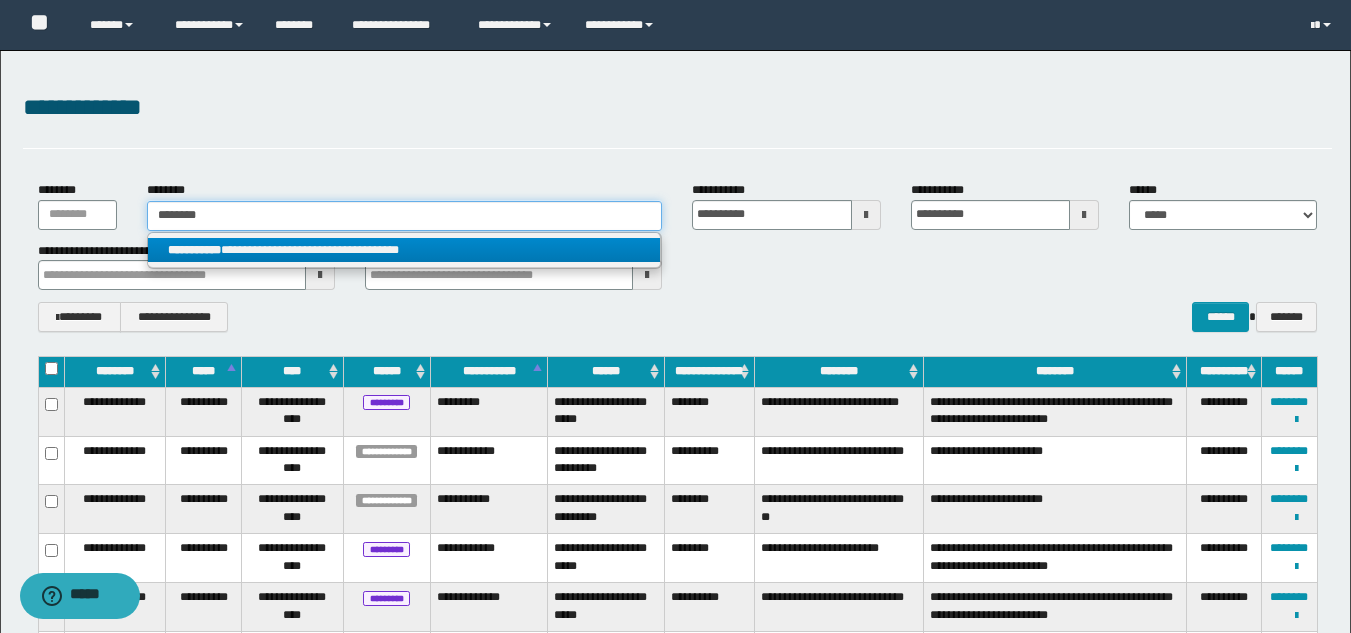 type 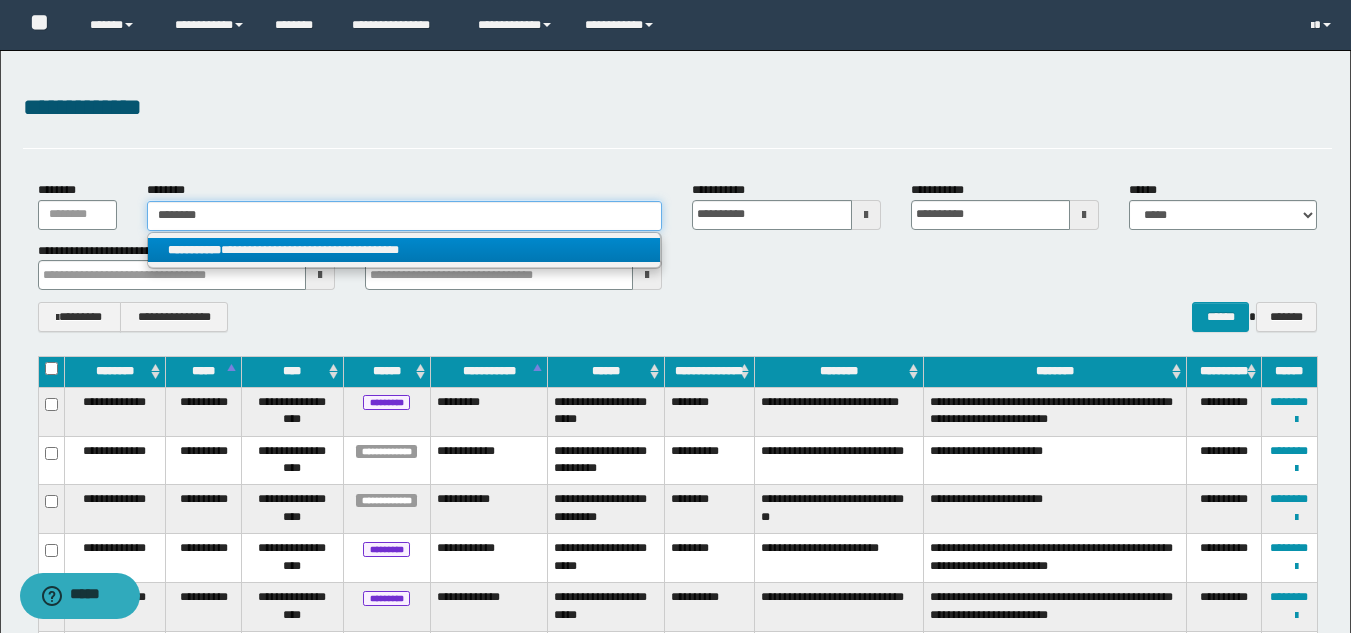 type on "**********" 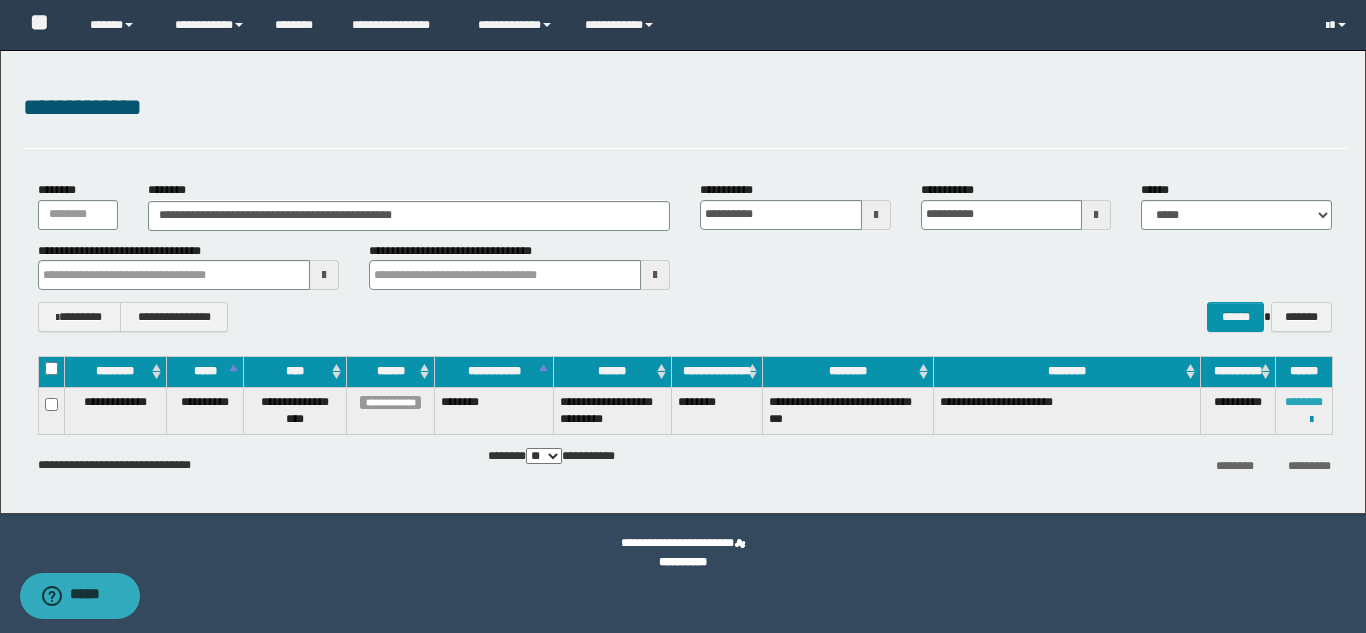 click on "********" at bounding box center [1304, 402] 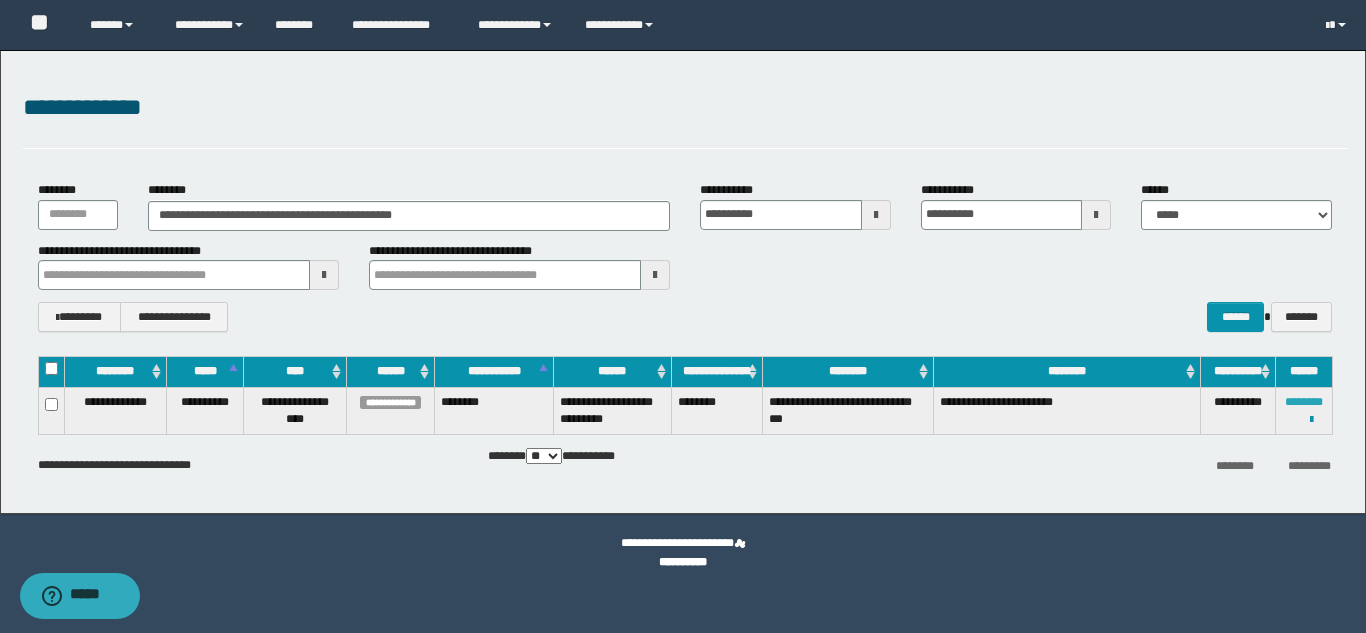 click on "********" at bounding box center (1304, 402) 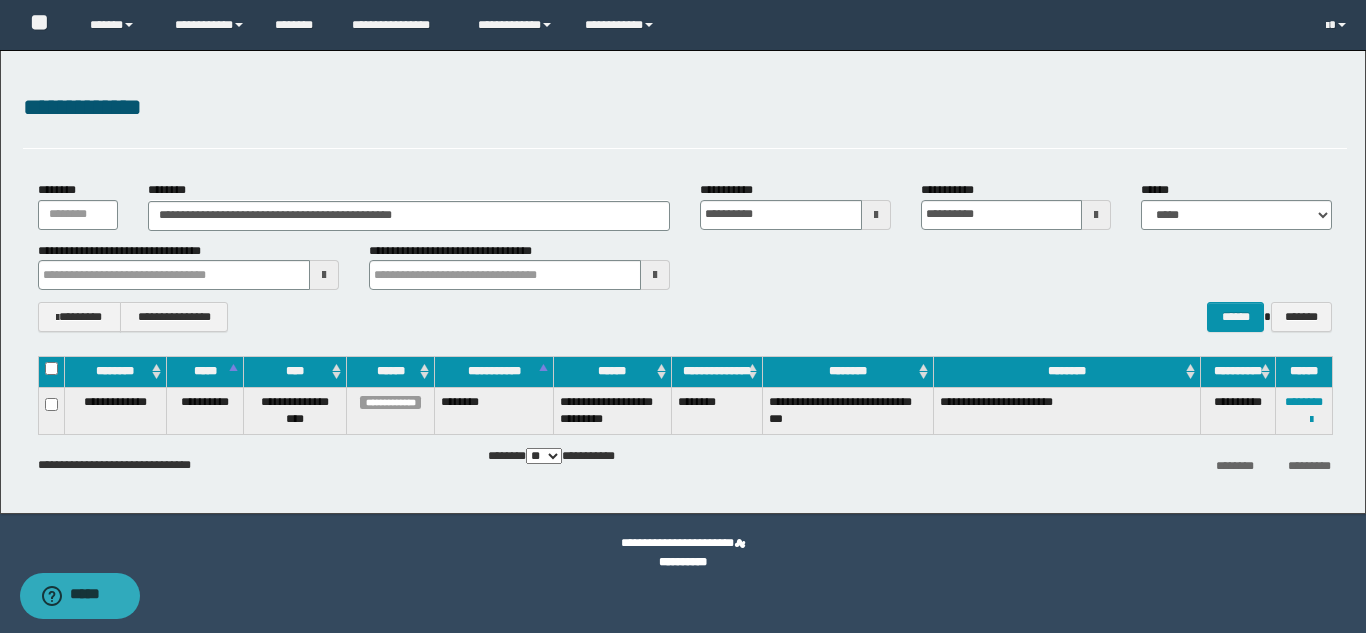 click on "********" at bounding box center [716, 410] 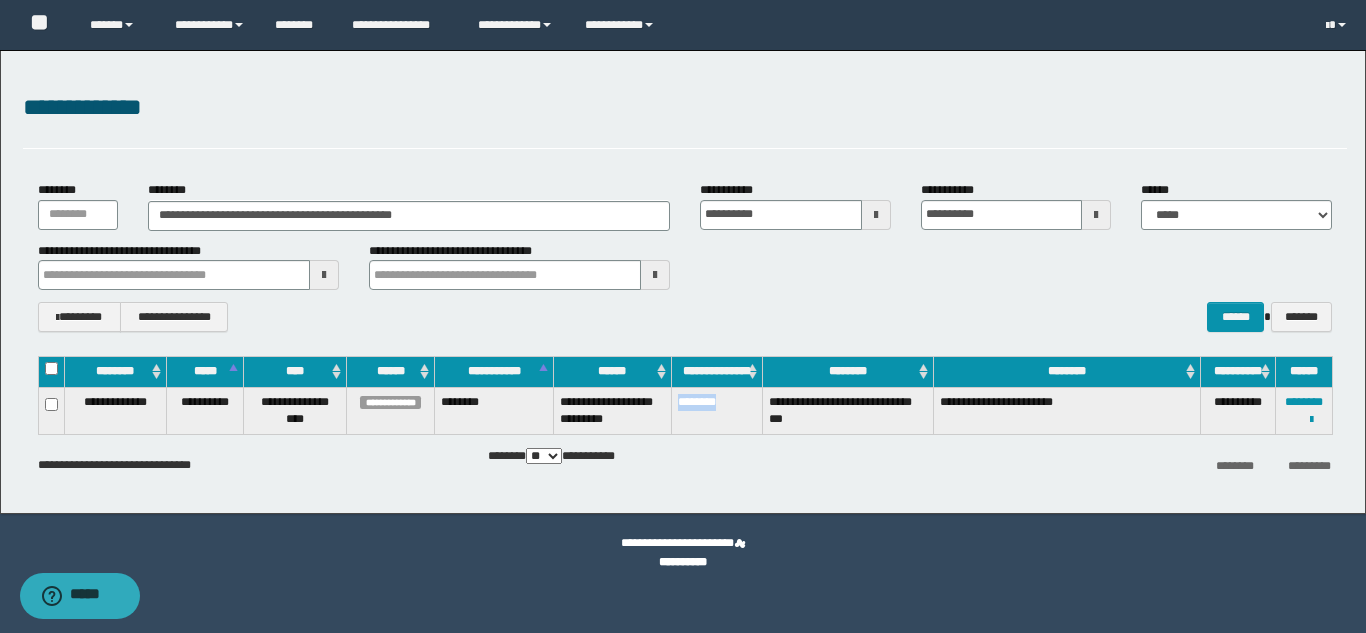 click on "********" at bounding box center [716, 410] 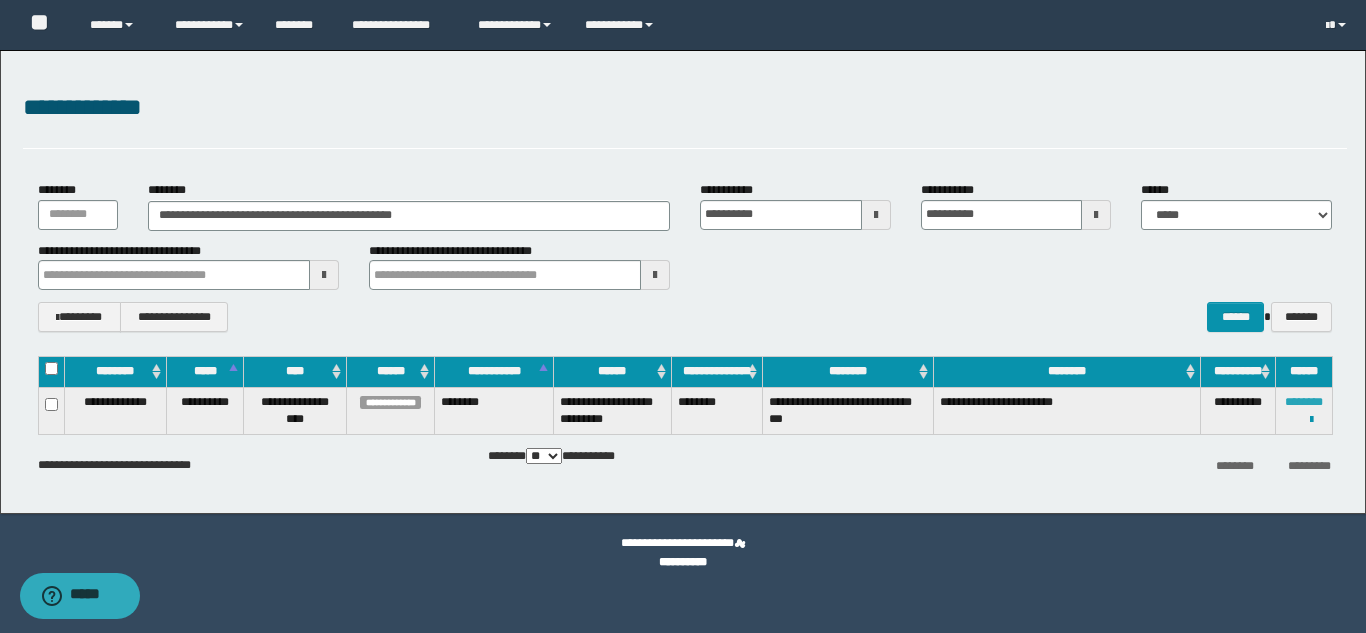 click on "********" at bounding box center [1304, 402] 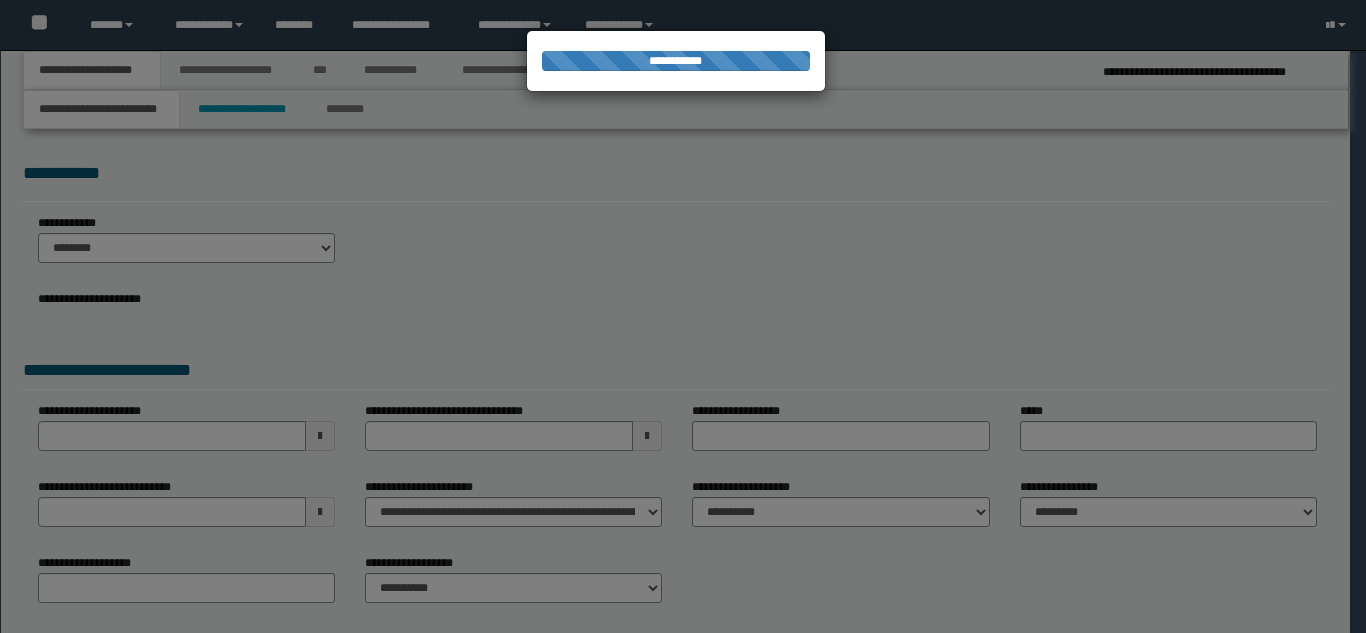 scroll, scrollTop: 0, scrollLeft: 0, axis: both 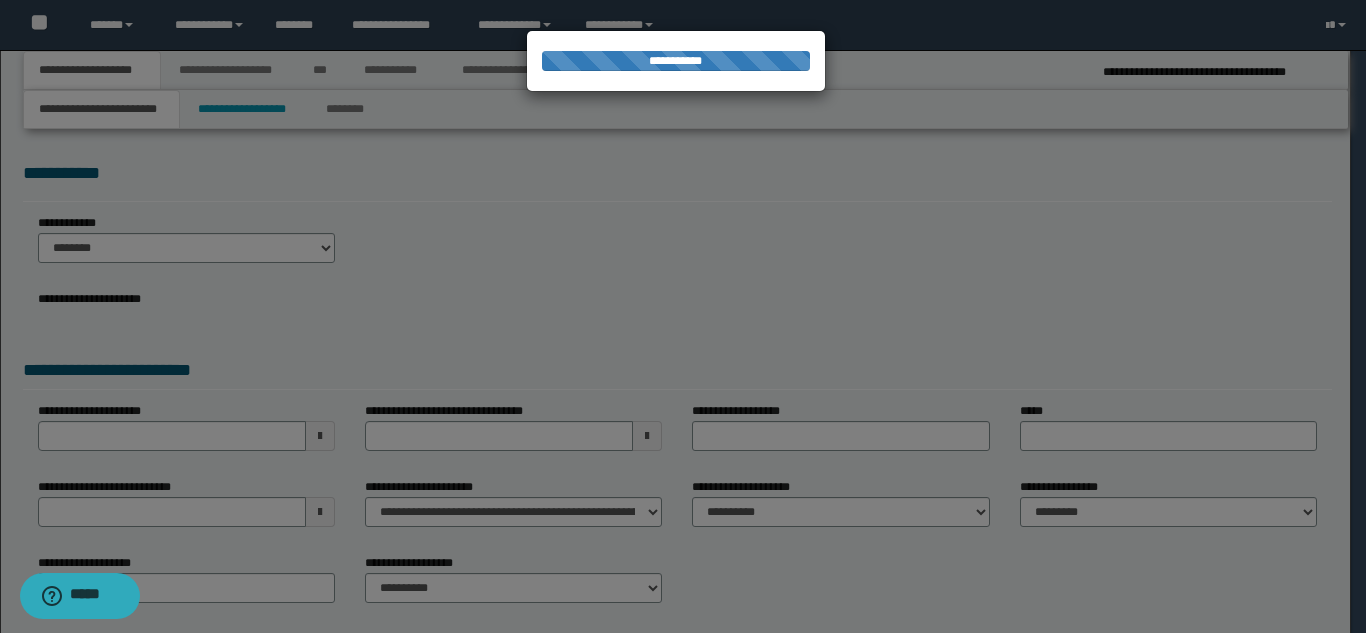 select on "*" 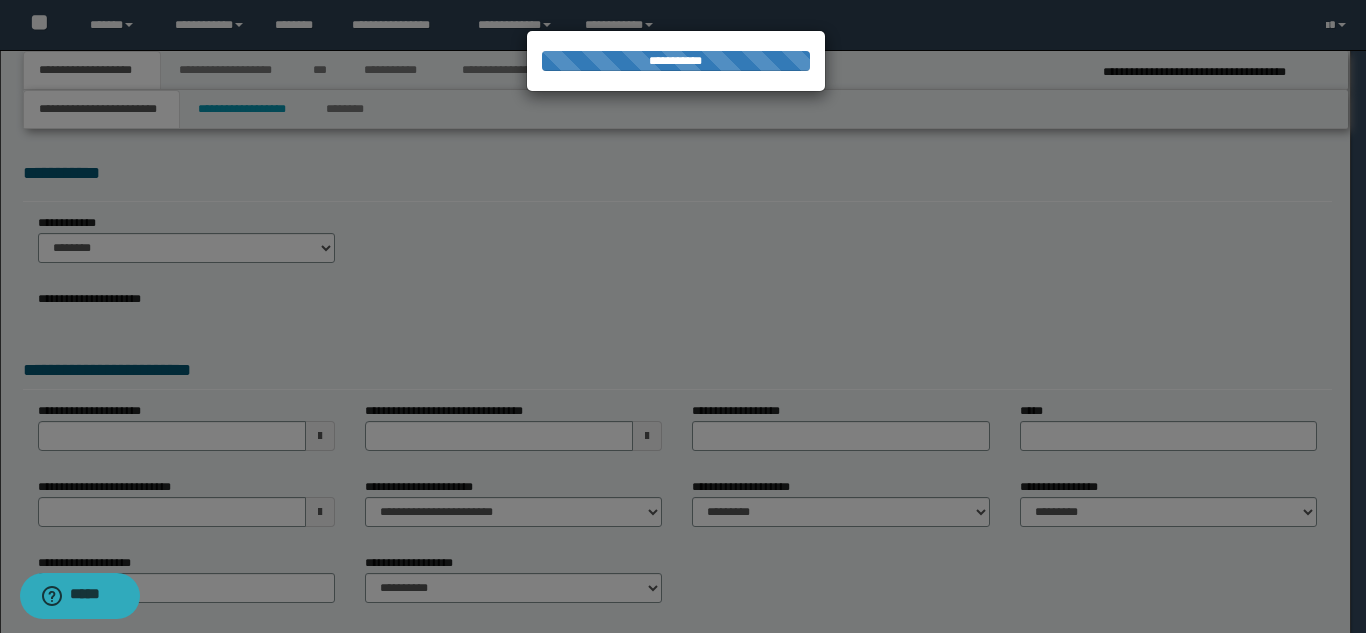 select on "*" 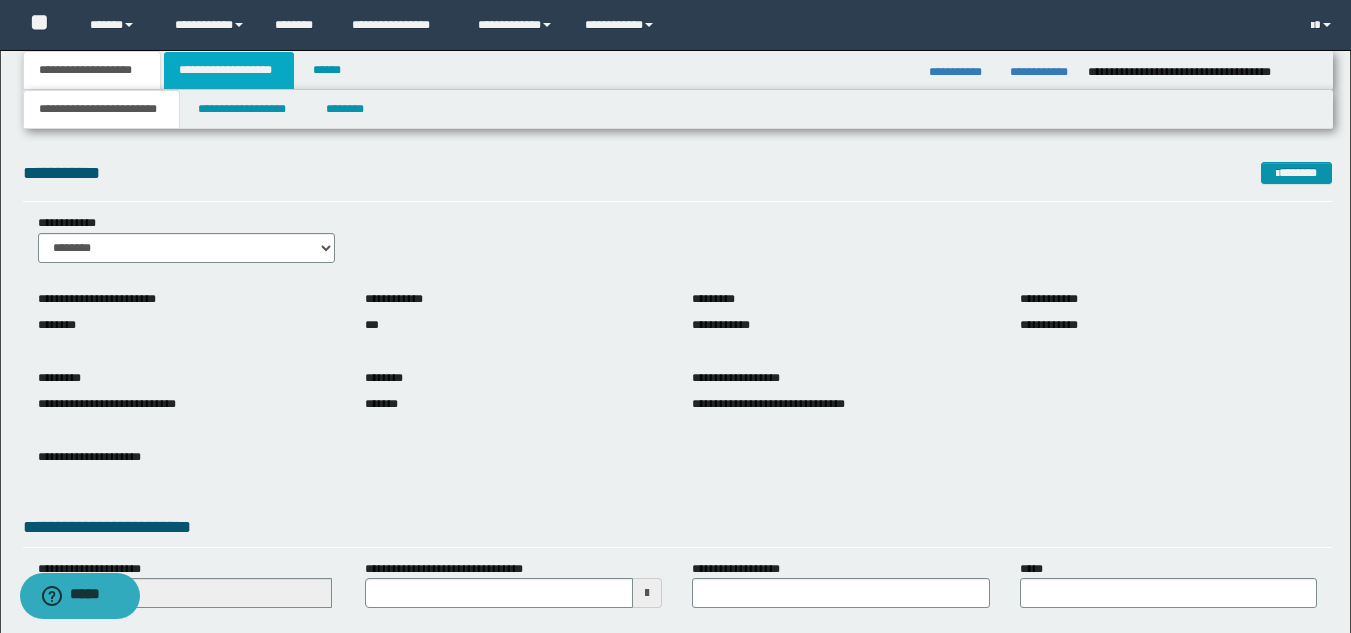 click on "**********" at bounding box center (229, 70) 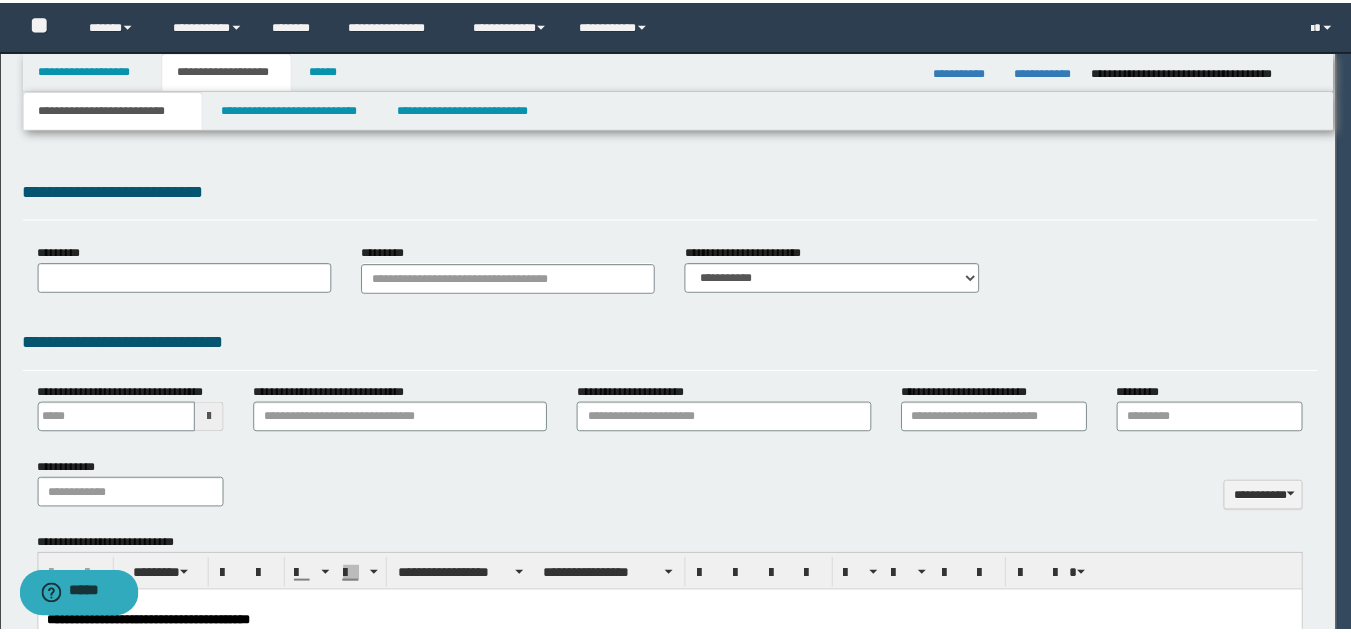 scroll, scrollTop: 0, scrollLeft: 0, axis: both 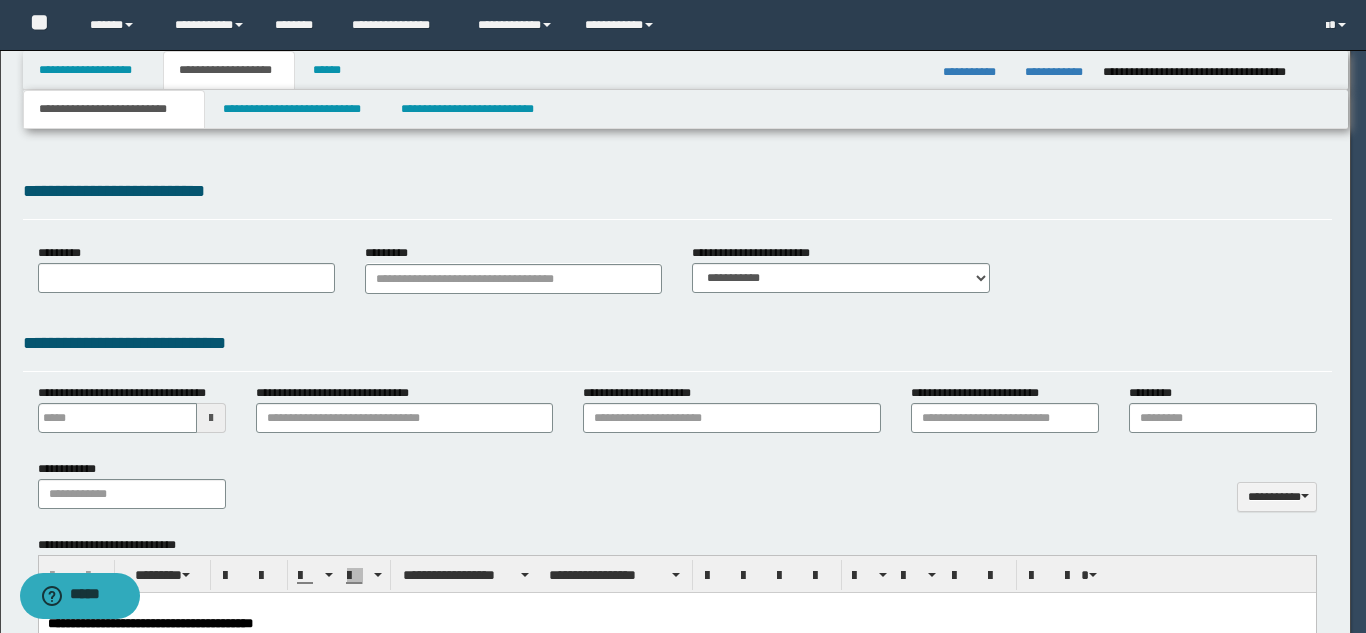 type on "**********" 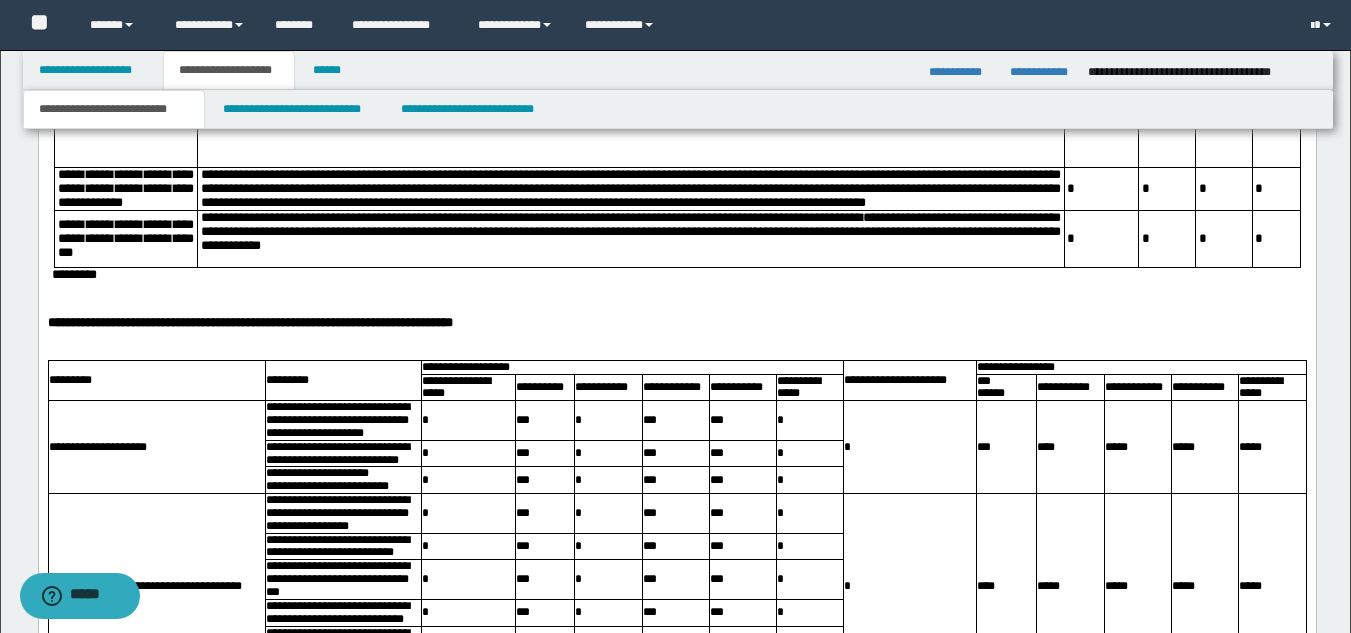 scroll, scrollTop: 1595, scrollLeft: 0, axis: vertical 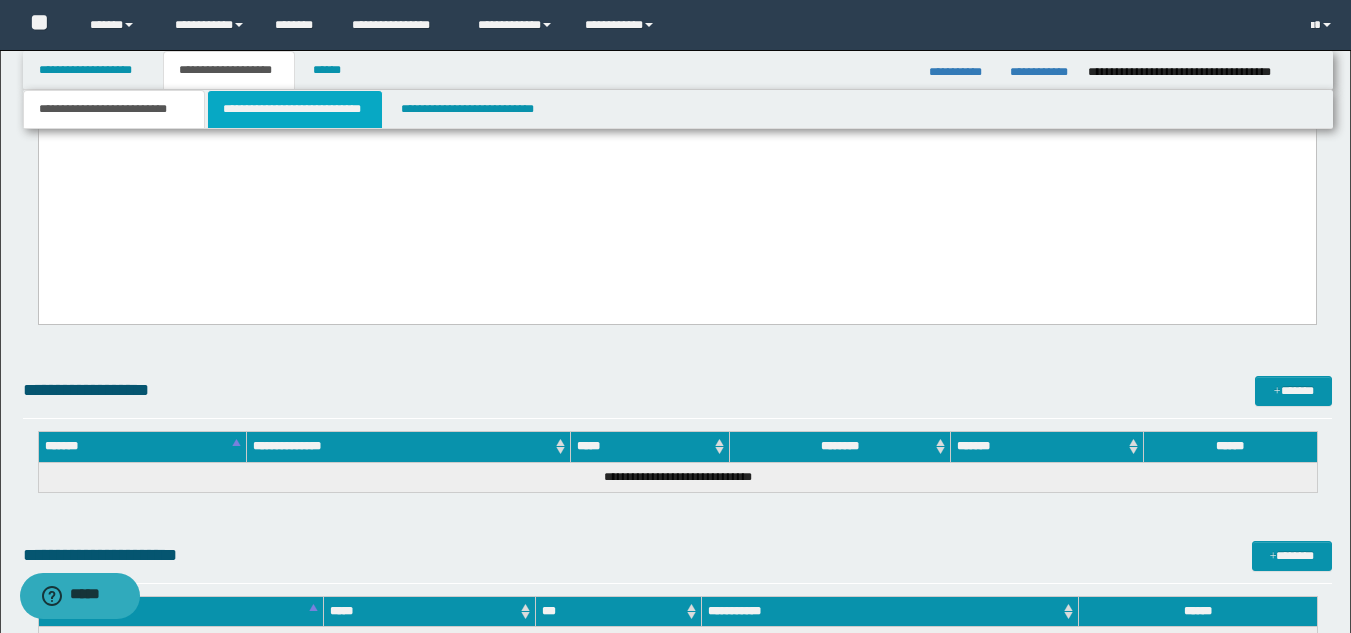 click on "**********" at bounding box center (295, 109) 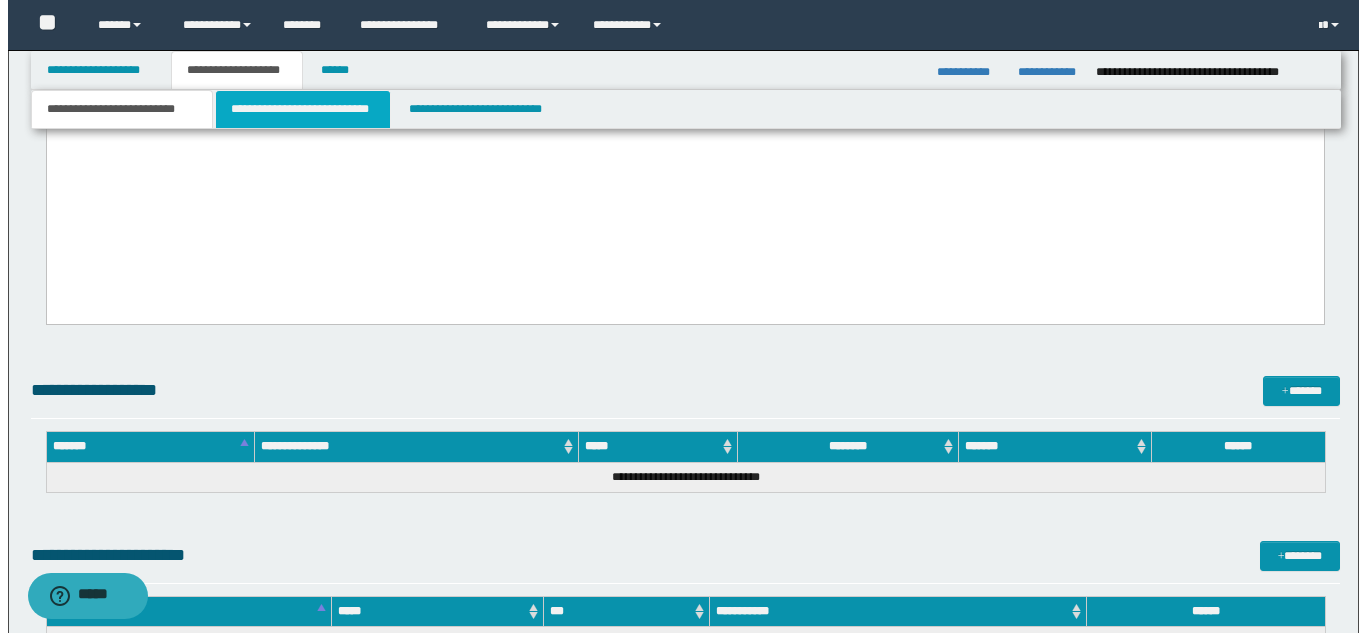 scroll, scrollTop: 0, scrollLeft: 0, axis: both 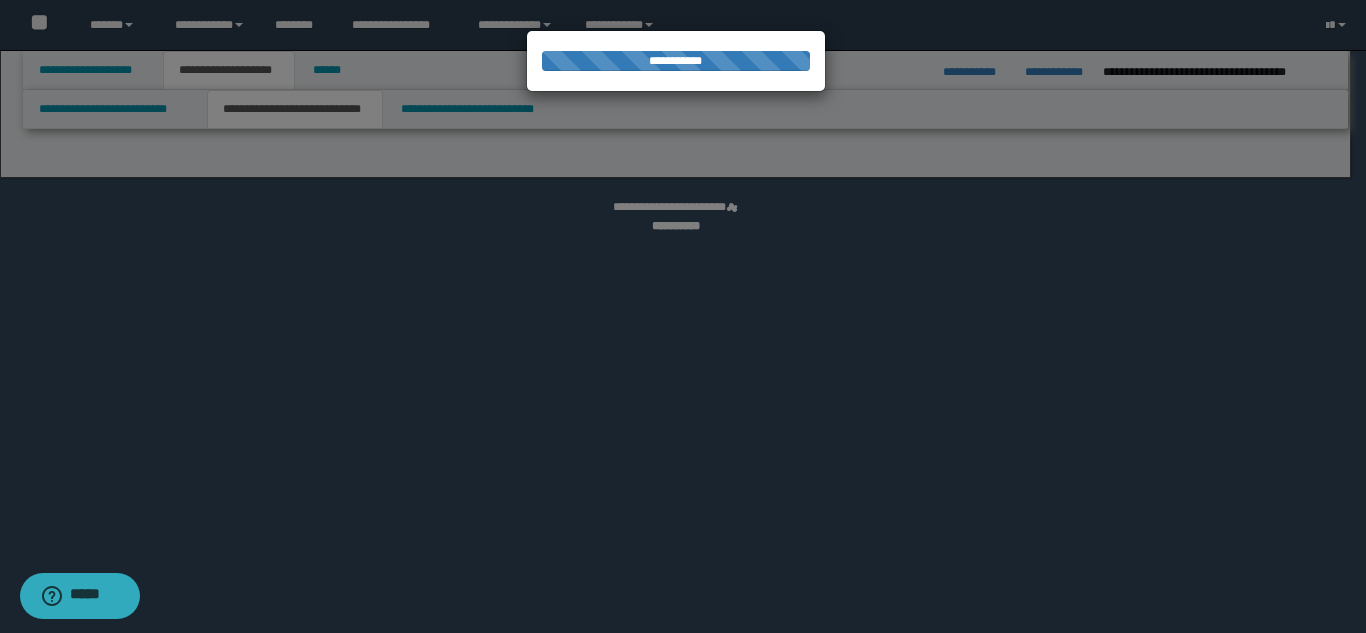 select on "*" 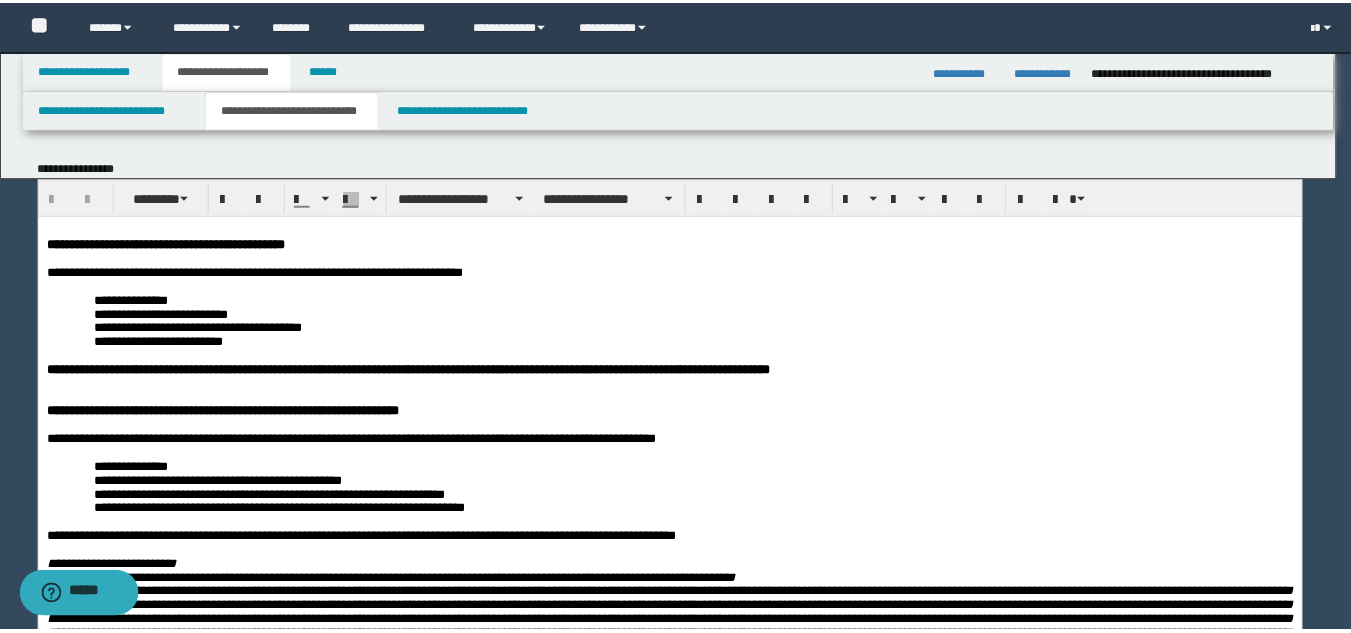 scroll, scrollTop: 0, scrollLeft: 0, axis: both 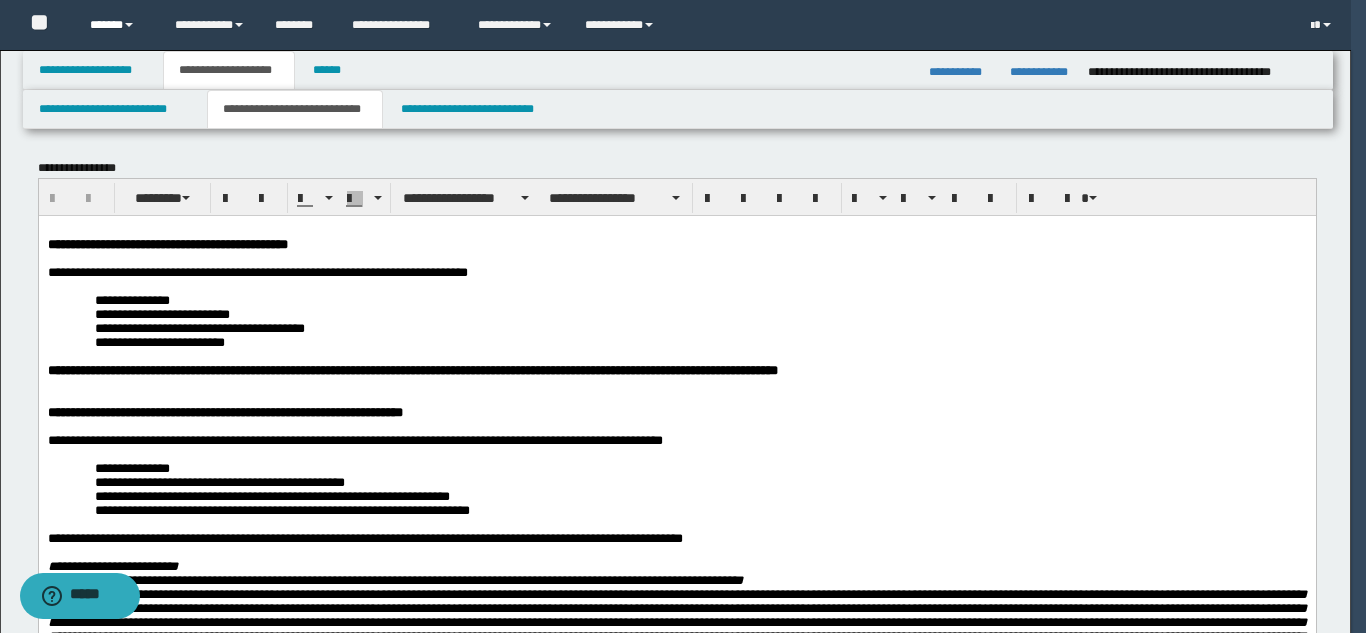 click on "******" at bounding box center (117, 25) 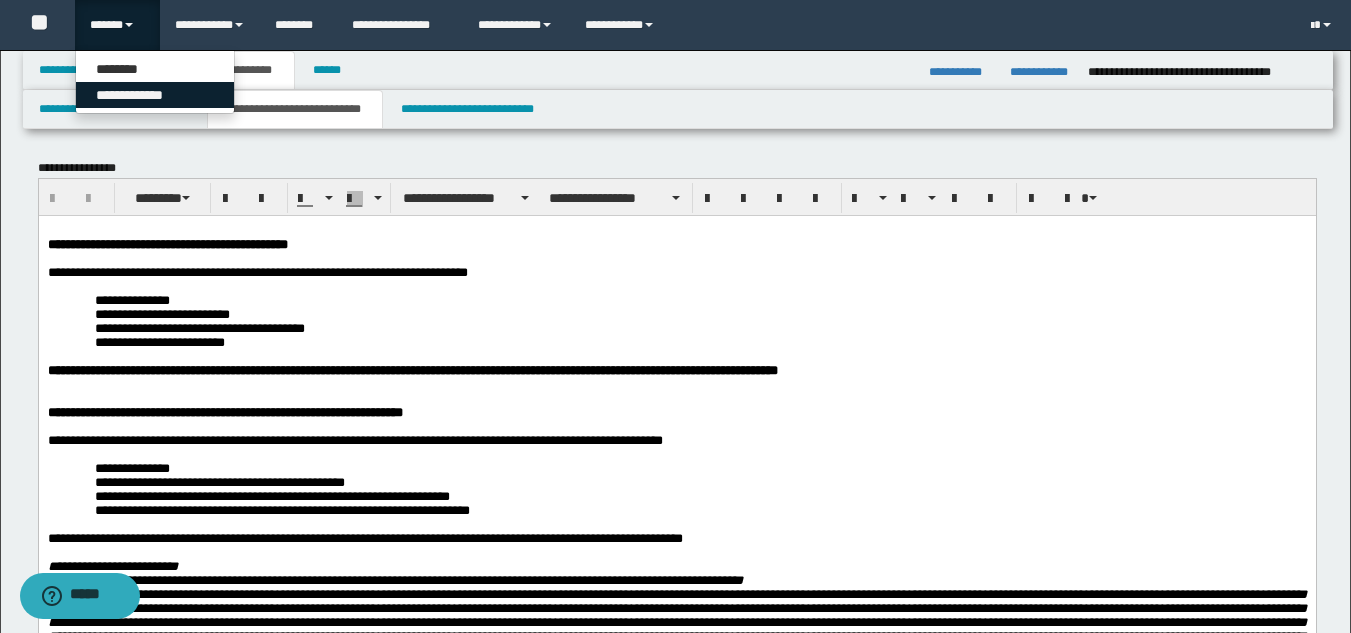 click on "**********" at bounding box center [155, 95] 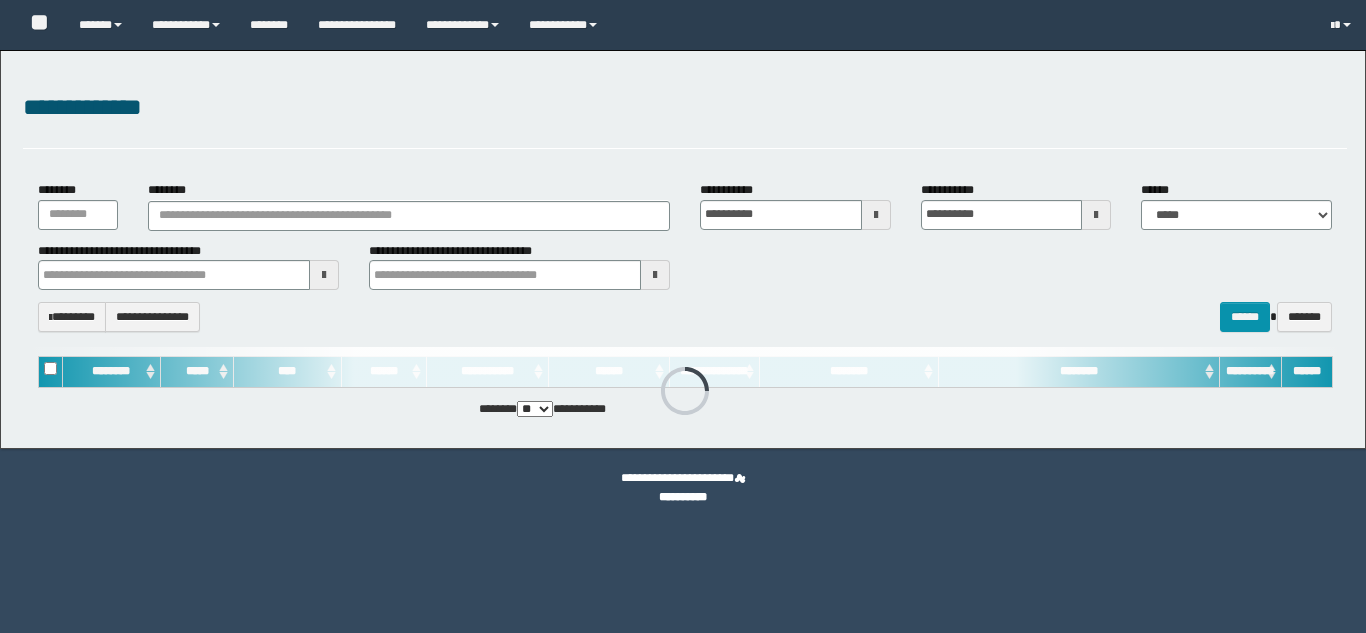 scroll, scrollTop: 0, scrollLeft: 0, axis: both 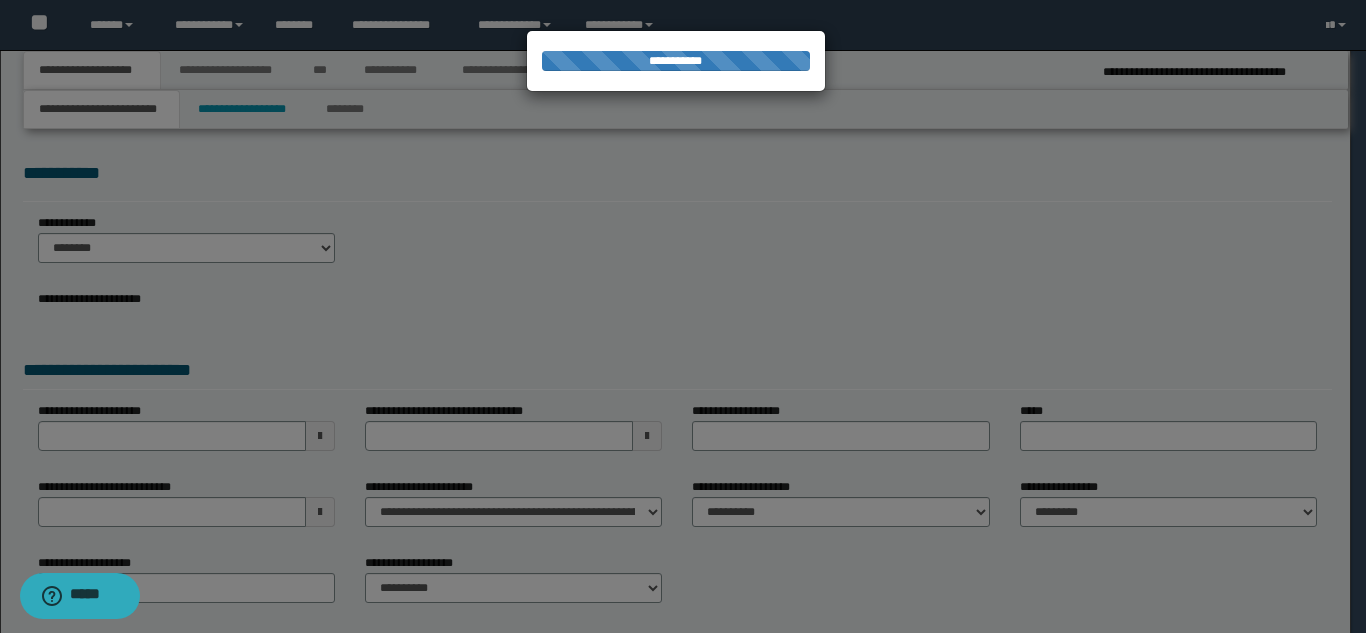 select on "*" 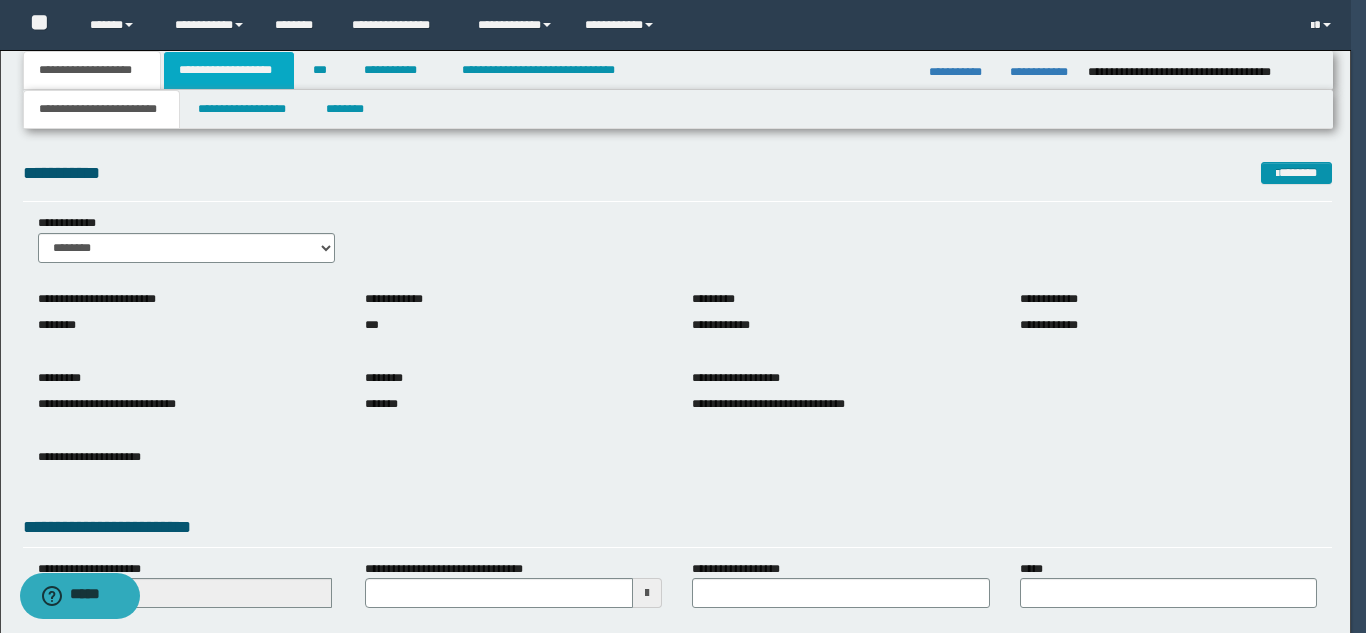 click on "**********" at bounding box center (229, 70) 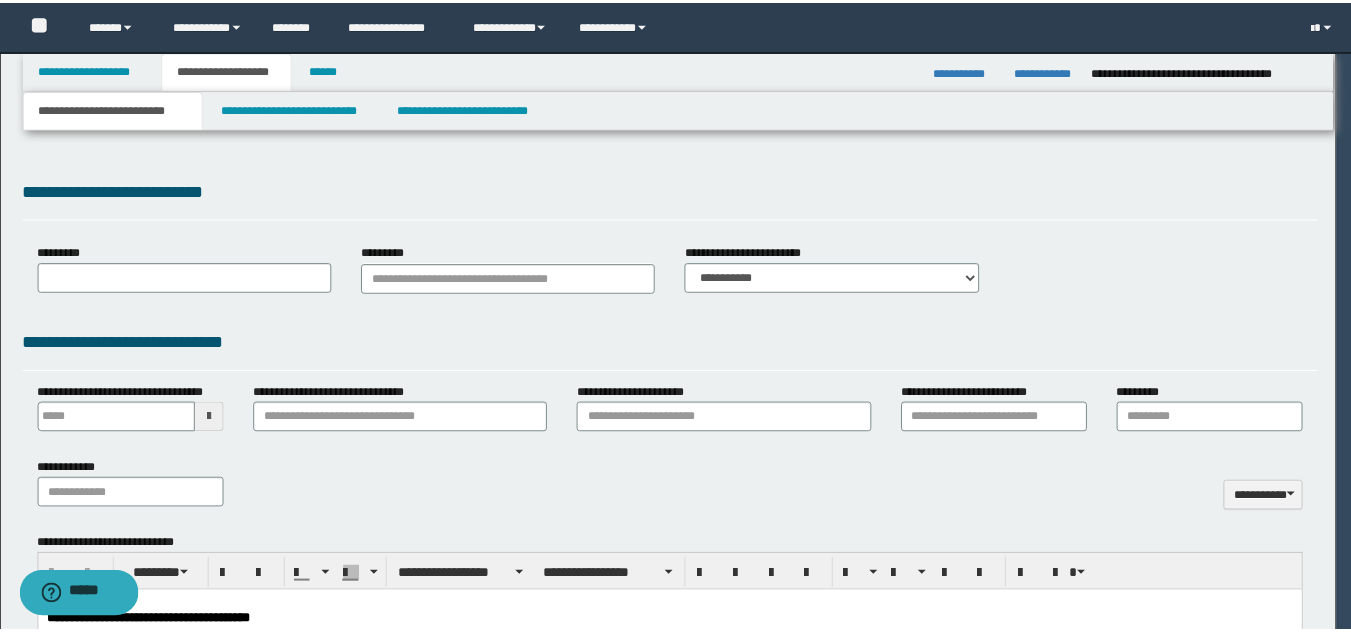 scroll, scrollTop: 0, scrollLeft: 0, axis: both 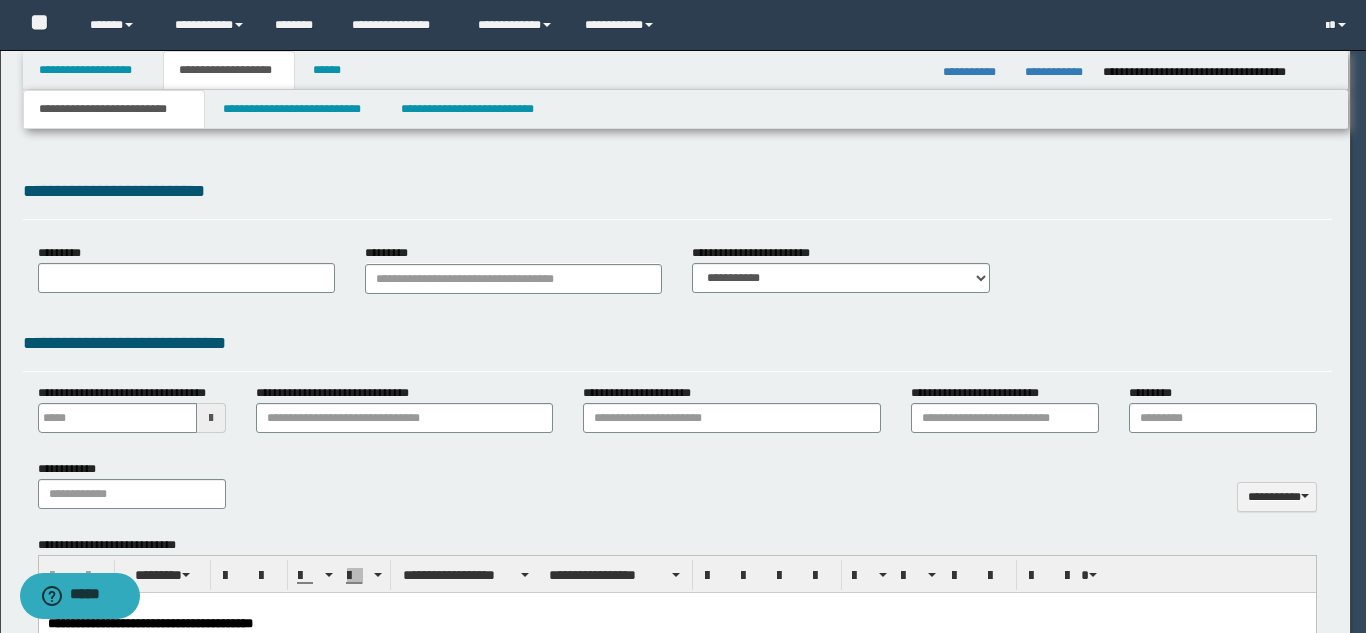 type on "**********" 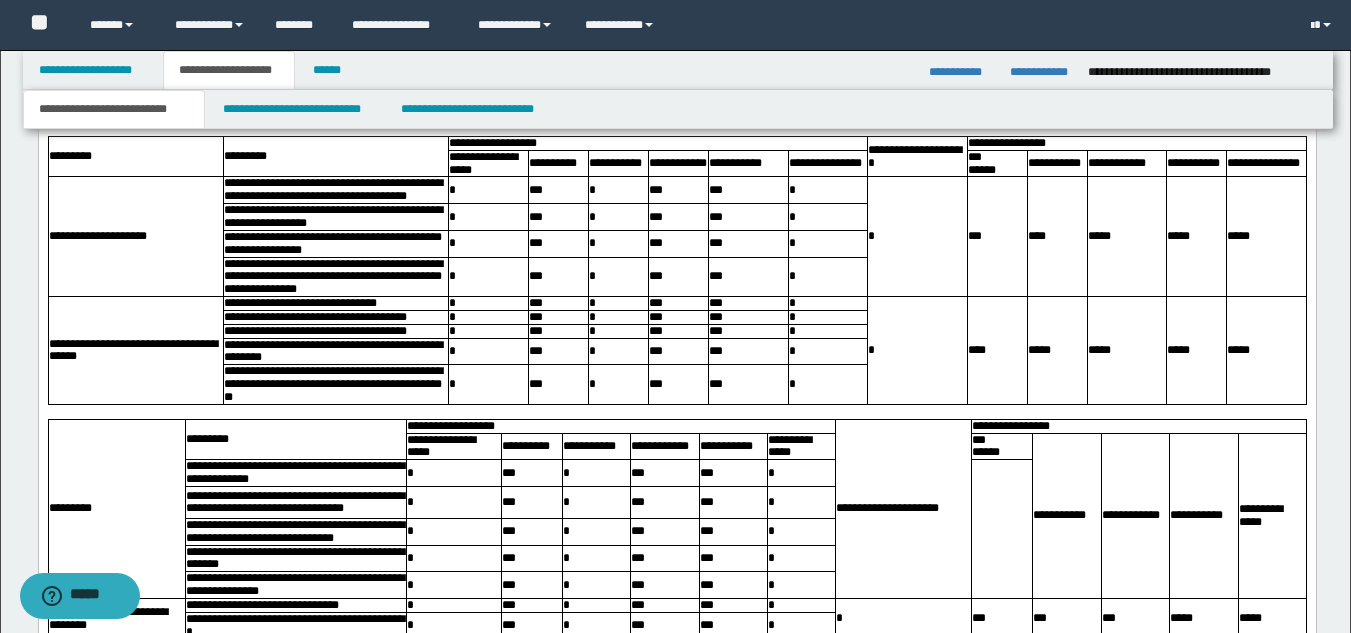 scroll, scrollTop: 2147, scrollLeft: 0, axis: vertical 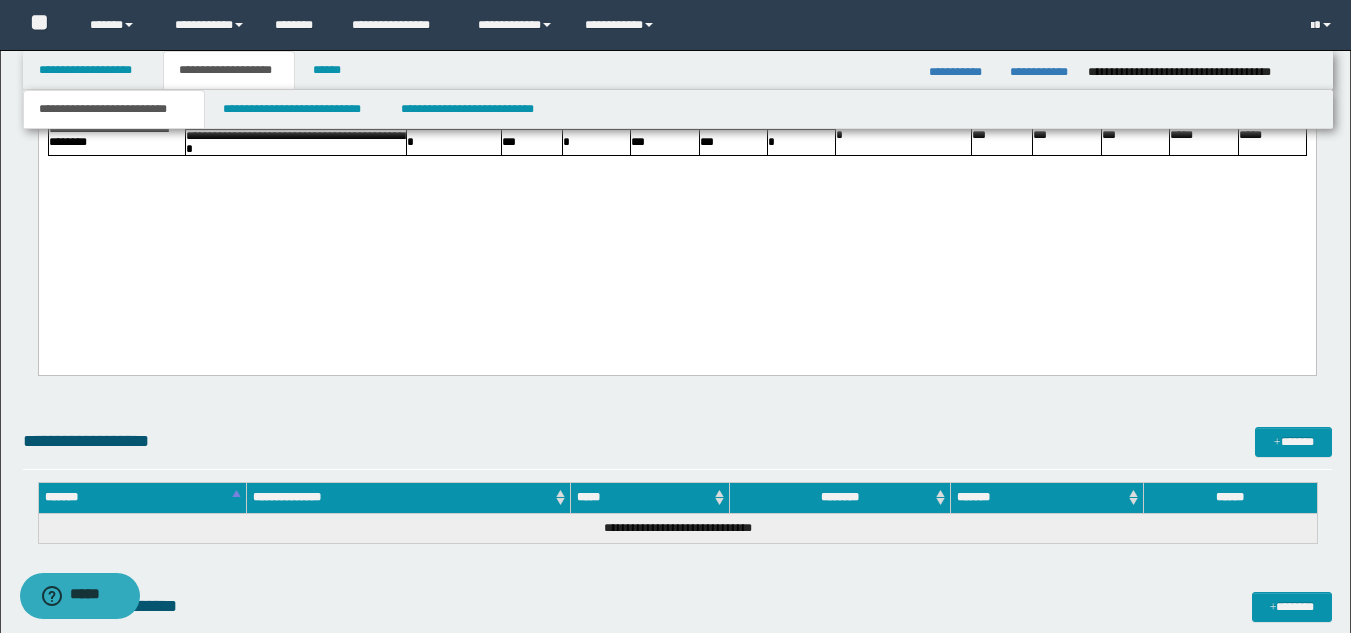 click on "**********" at bounding box center [676, -584] 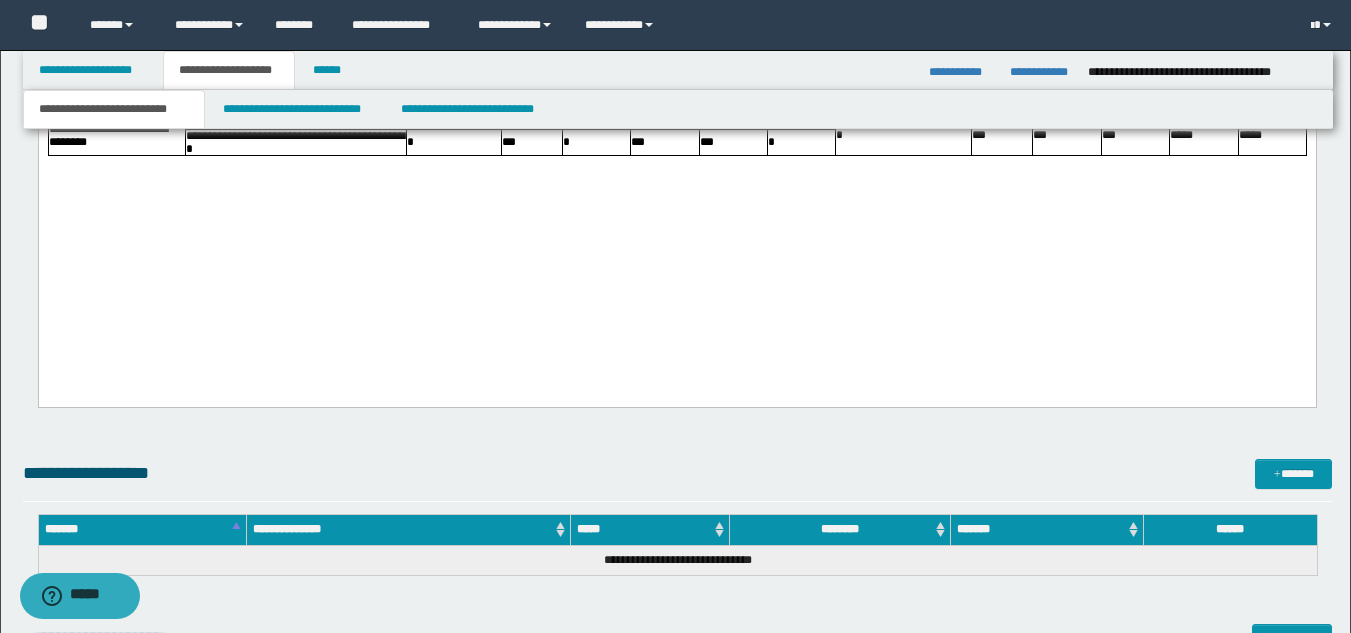 type 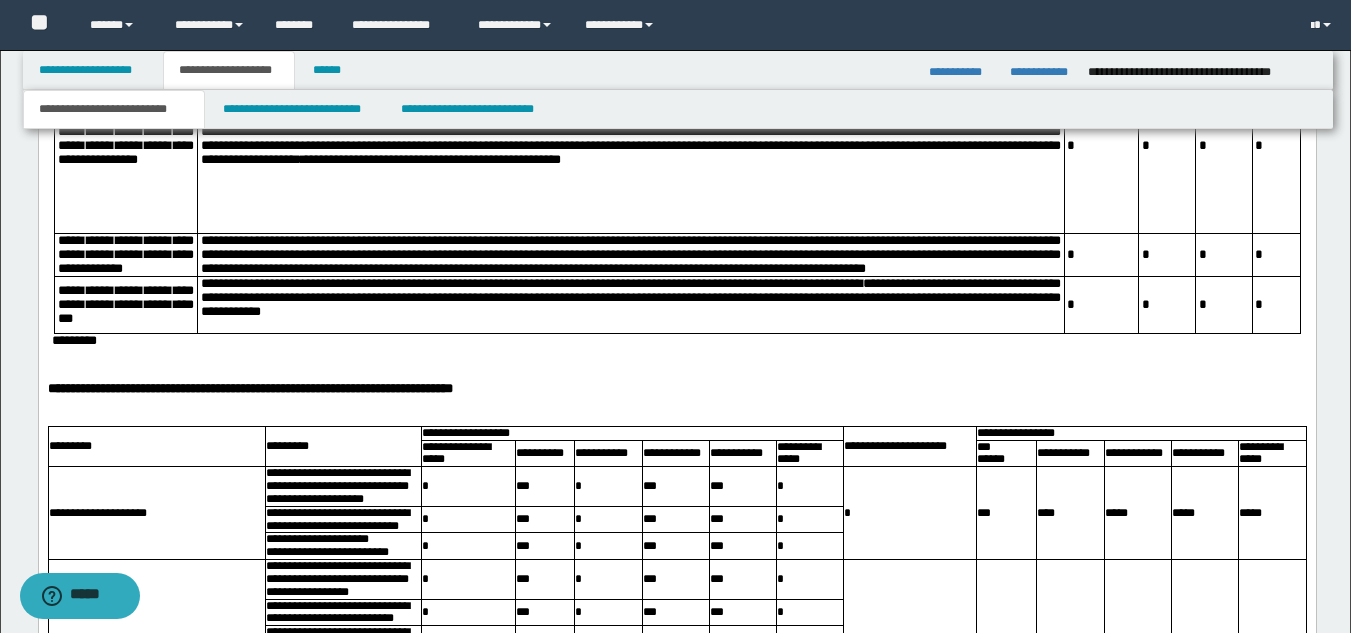 scroll, scrollTop: 1541, scrollLeft: 0, axis: vertical 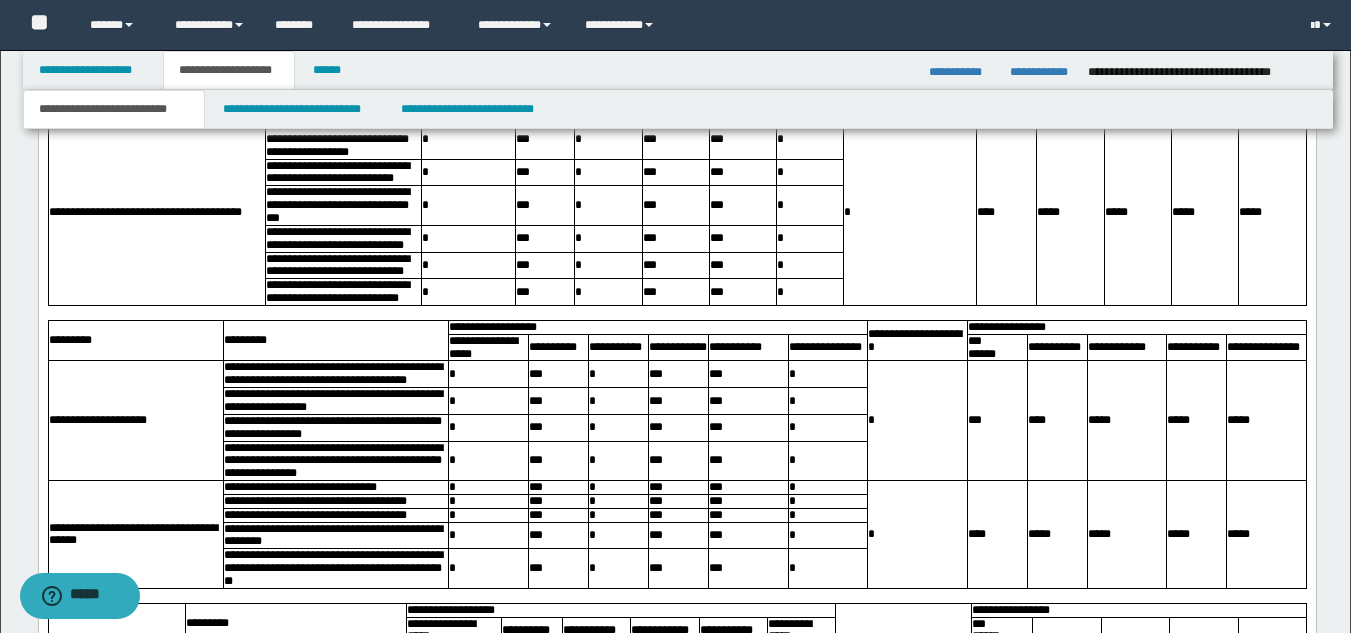 click on "**********" at bounding box center (675, -161) 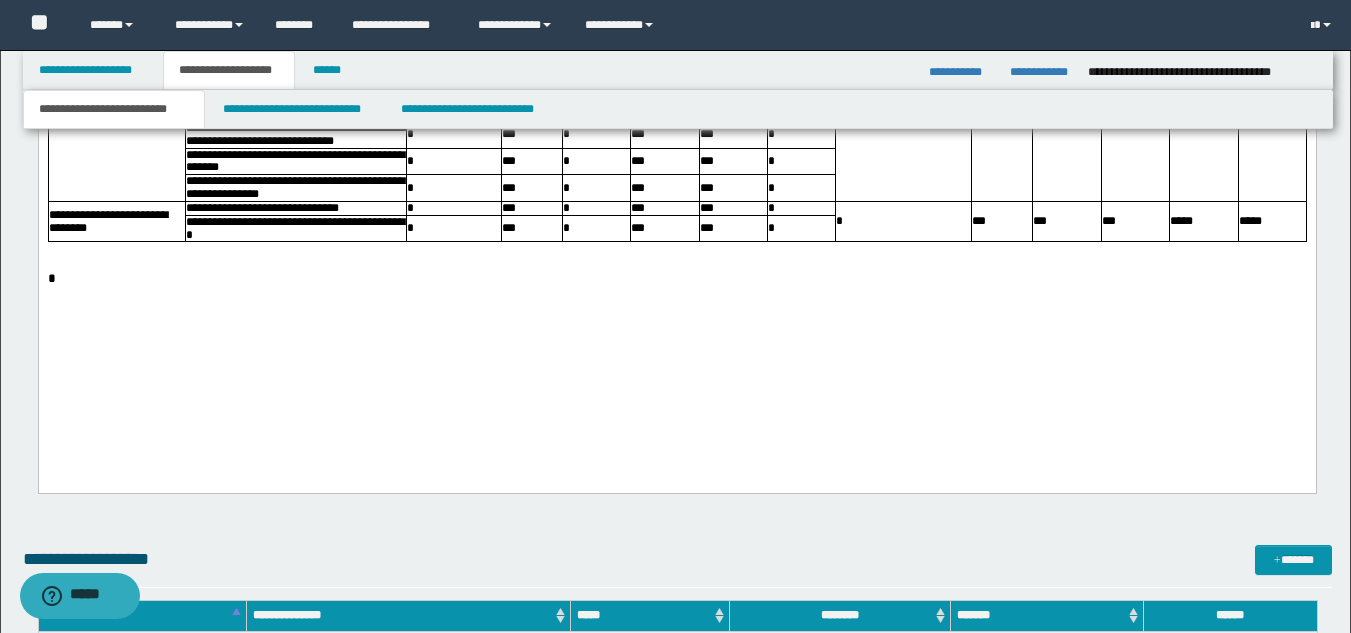scroll, scrollTop: 2562, scrollLeft: 0, axis: vertical 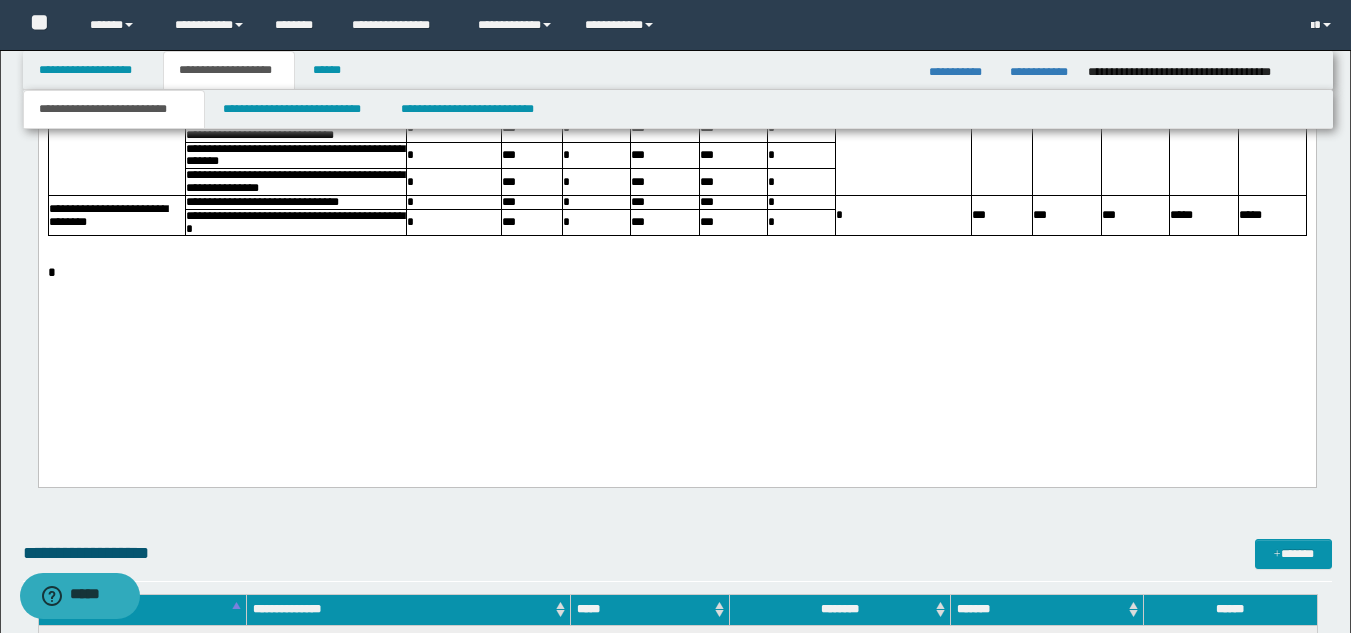 click on "**********" at bounding box center (676, -489) 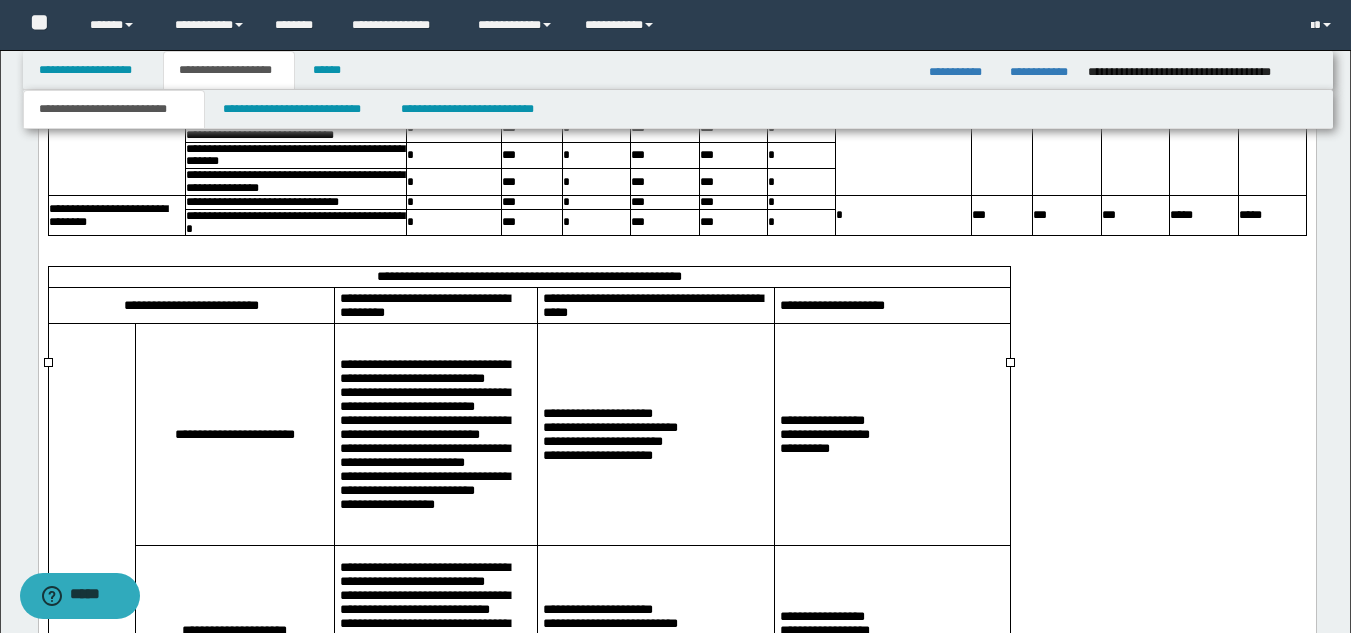 click on "**********" at bounding box center [891, 436] 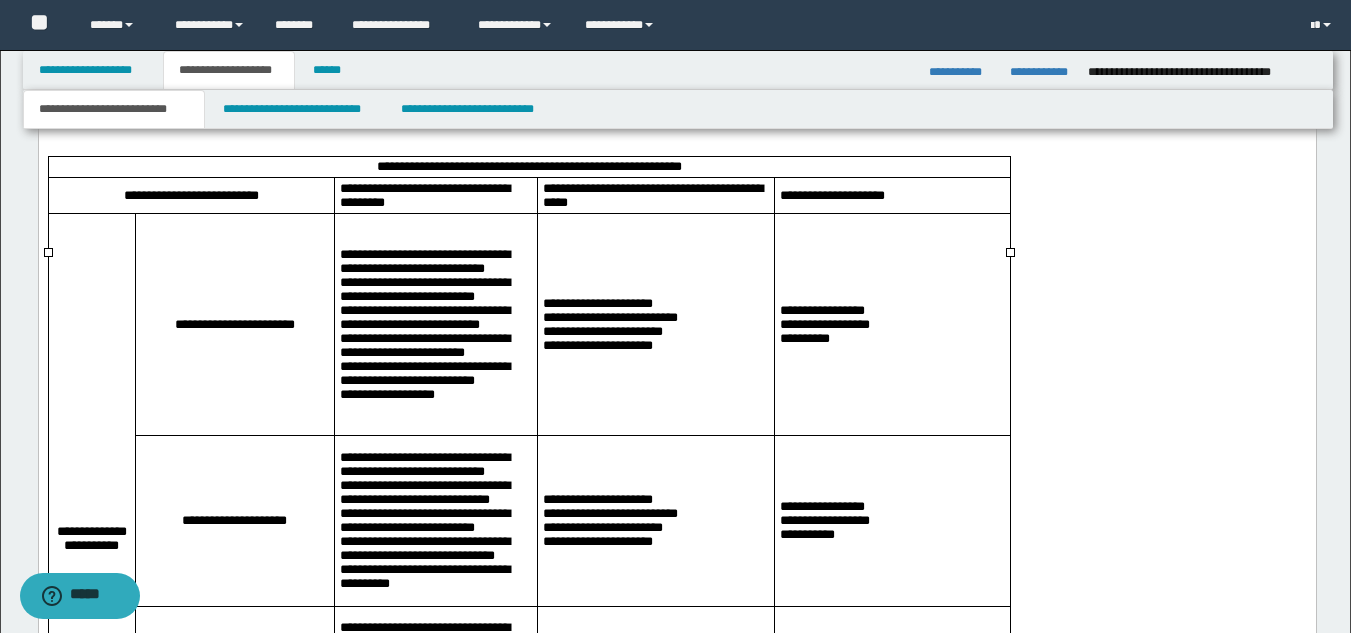 scroll, scrollTop: 2694, scrollLeft: 0, axis: vertical 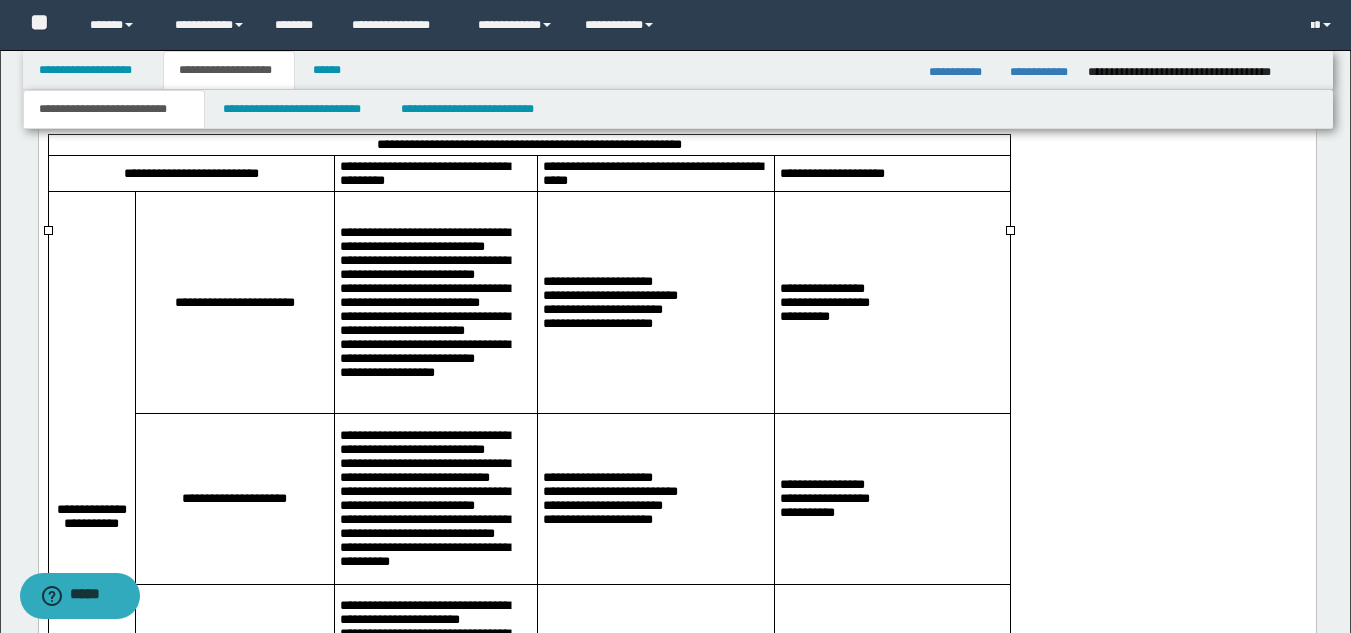 click on "**********" at bounding box center (434, 304) 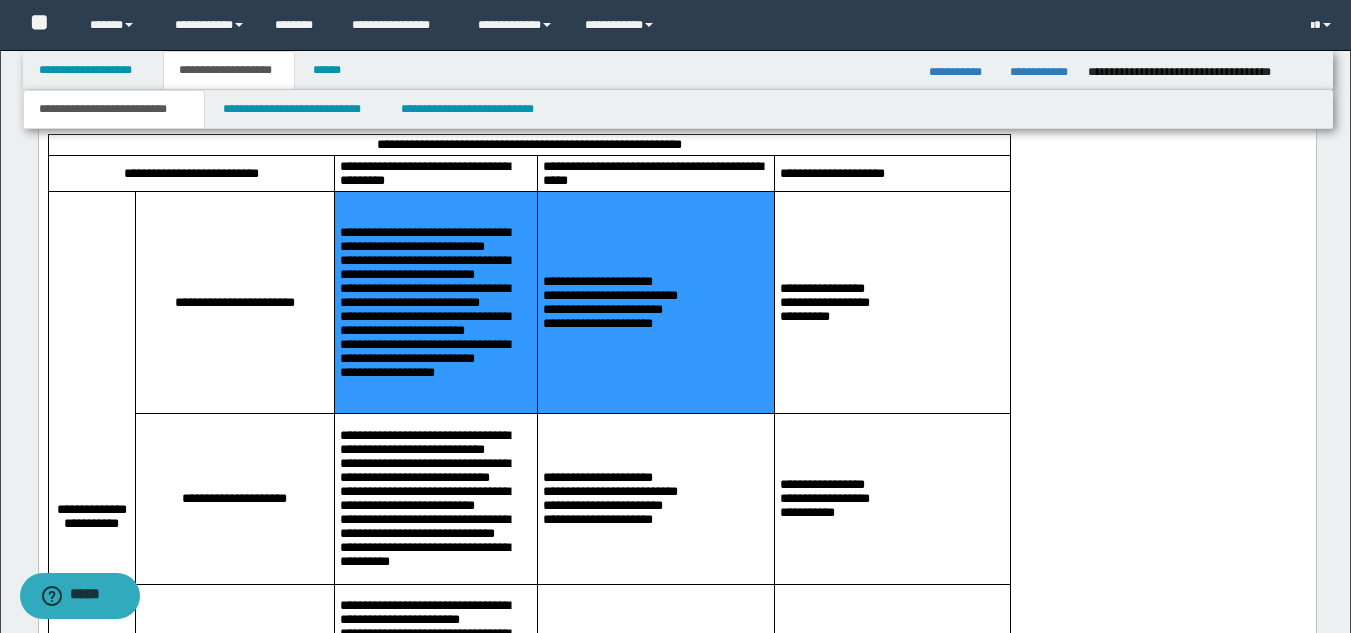 drag, startPoint x: 539, startPoint y: 320, endPoint x: 567, endPoint y: 324, distance: 28.284271 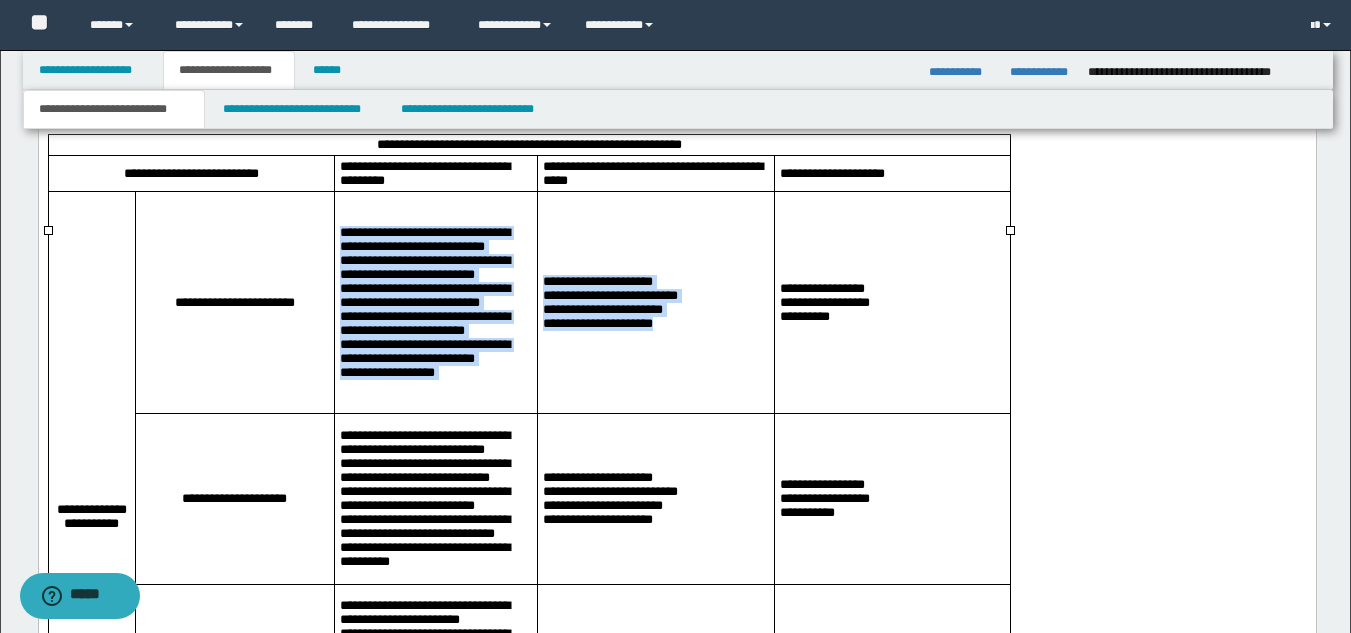 click on "**********" at bounding box center (435, 304) 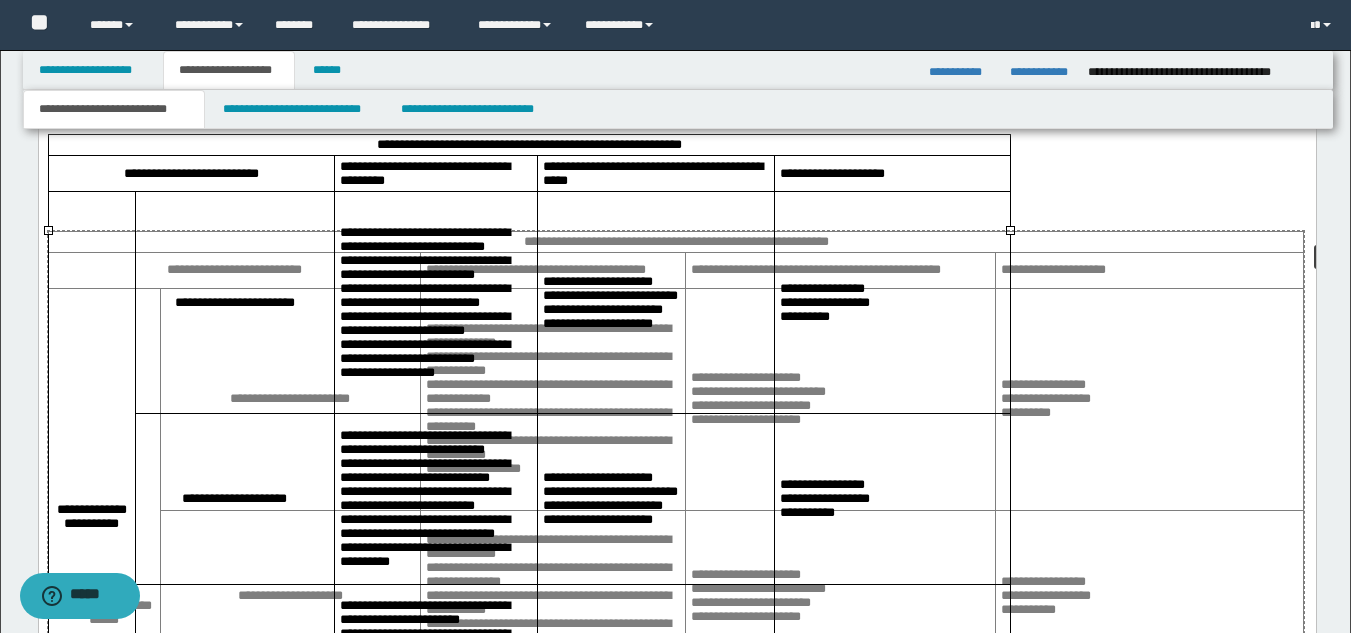 drag, startPoint x: 1009, startPoint y: 229, endPoint x: 1302, endPoint y: 238, distance: 293.13818 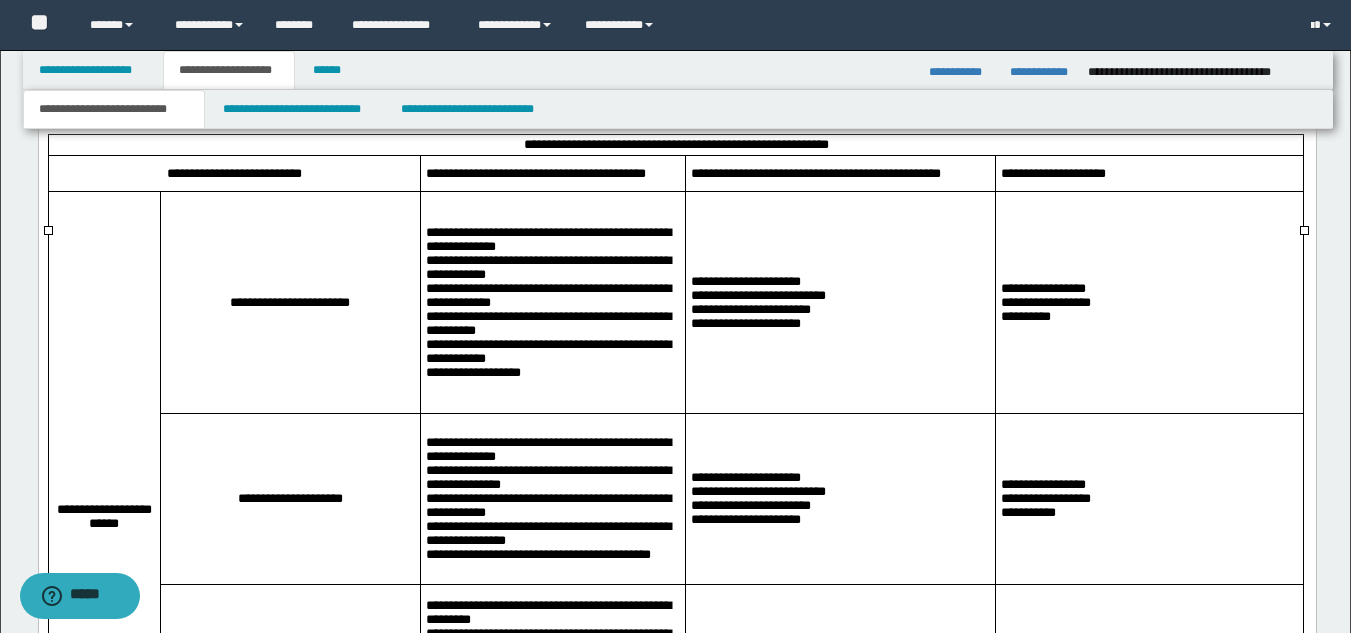 click on "**********" at bounding box center (551, 304) 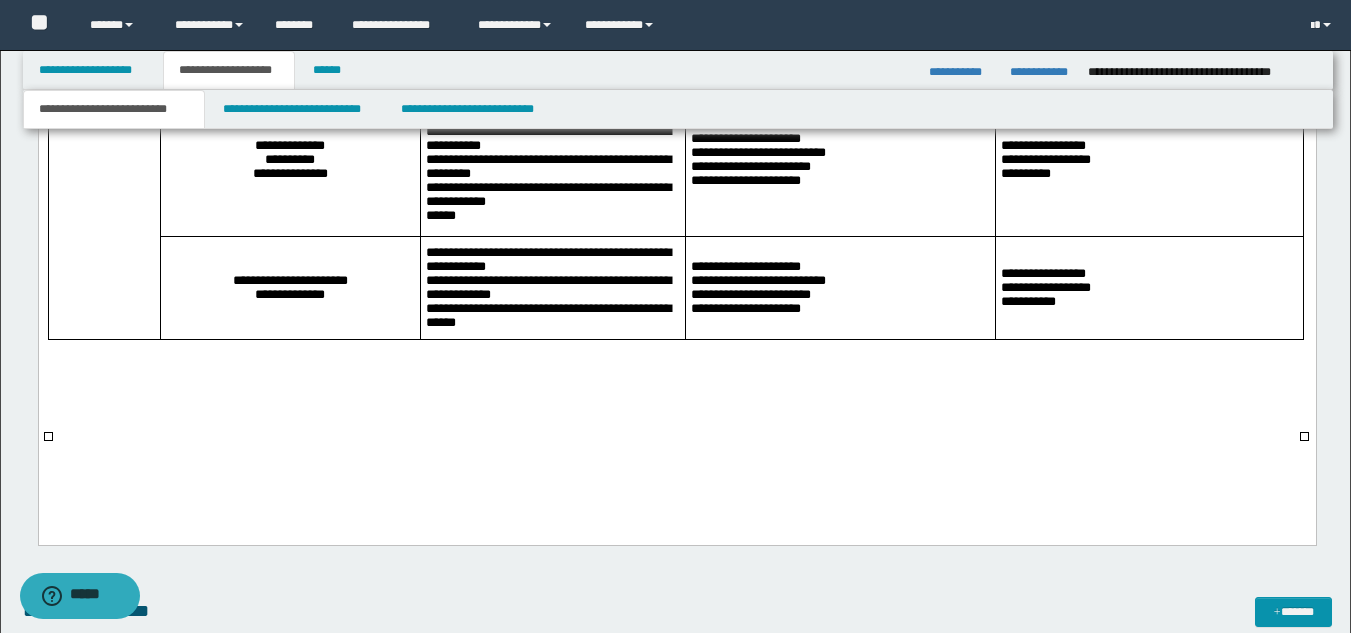 scroll, scrollTop: 3181, scrollLeft: 0, axis: vertical 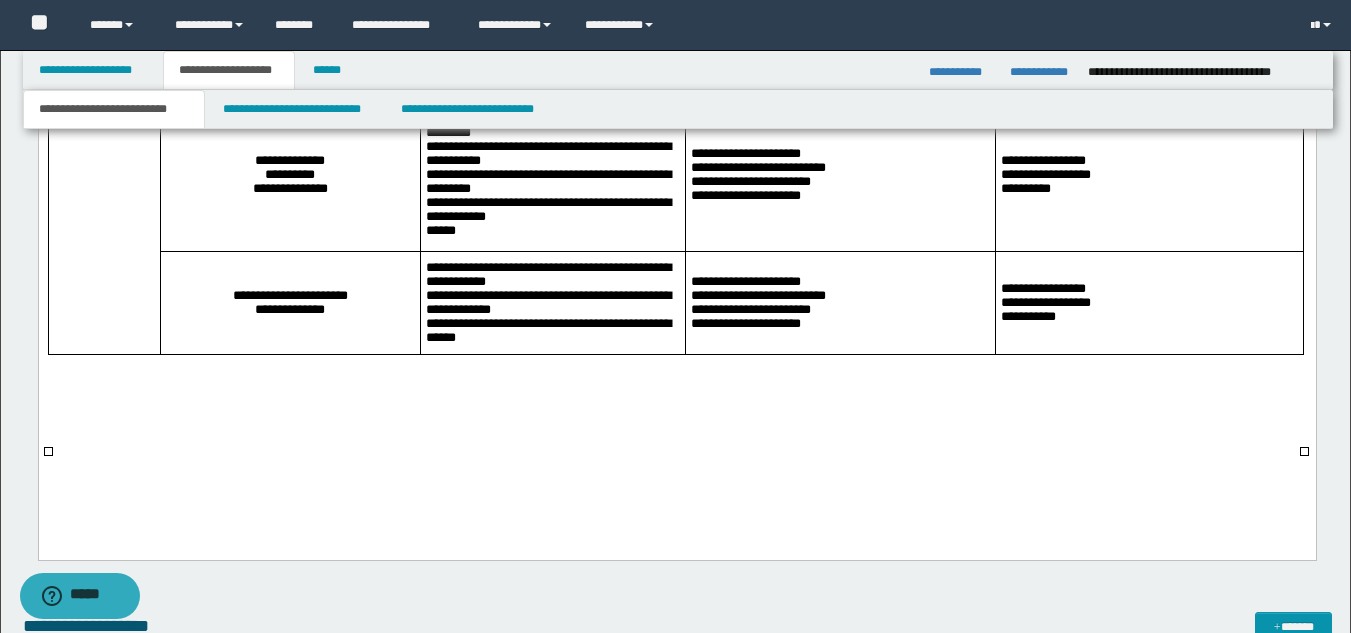 click on "**********" at bounding box center [676, -762] 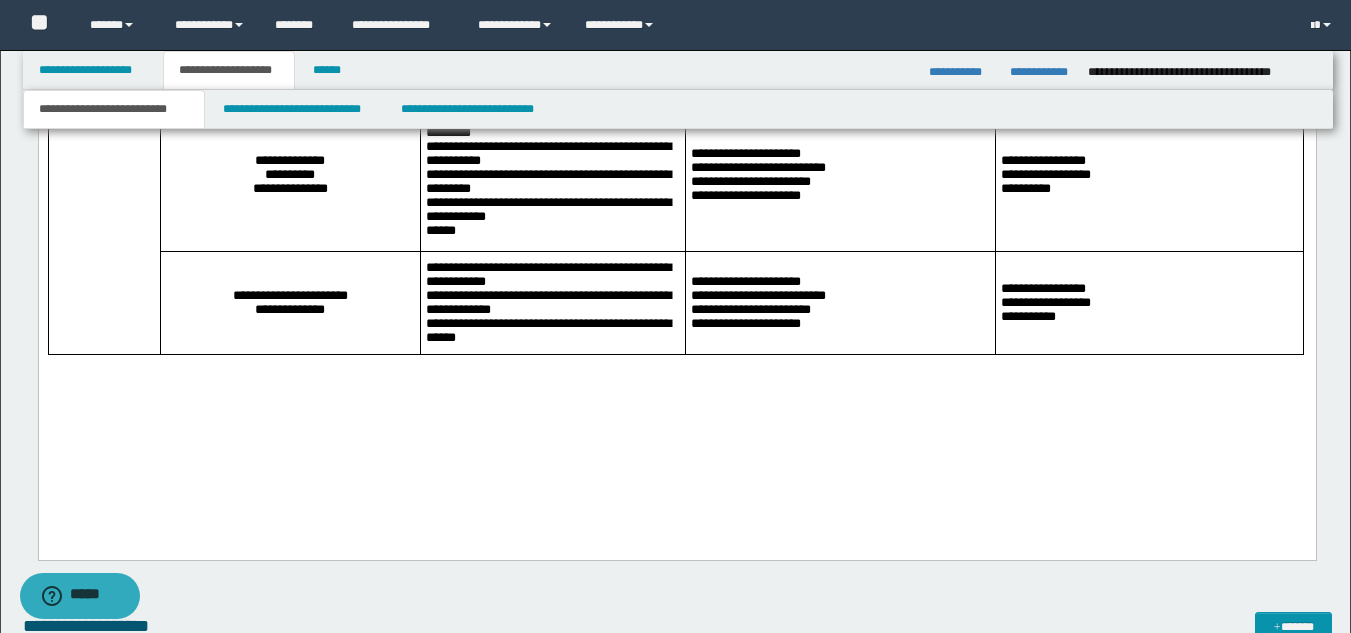 click on "**********" at bounding box center [676, -762] 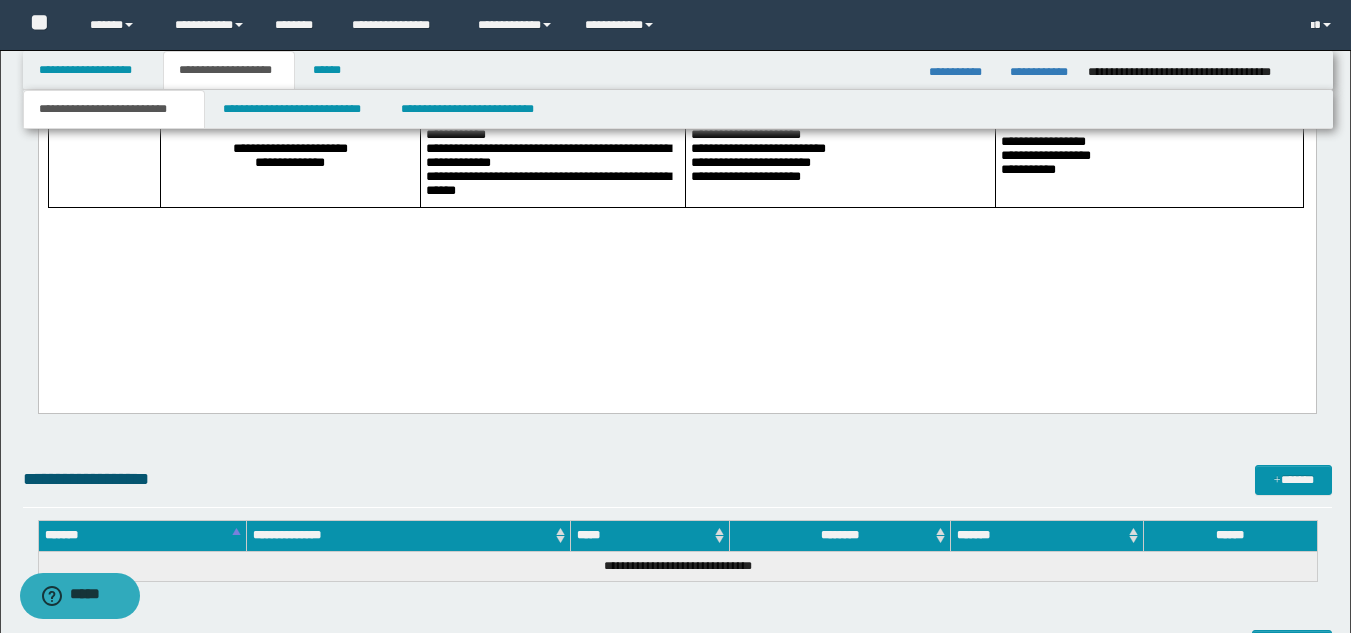 click on "**********" at bounding box center (676, -909) 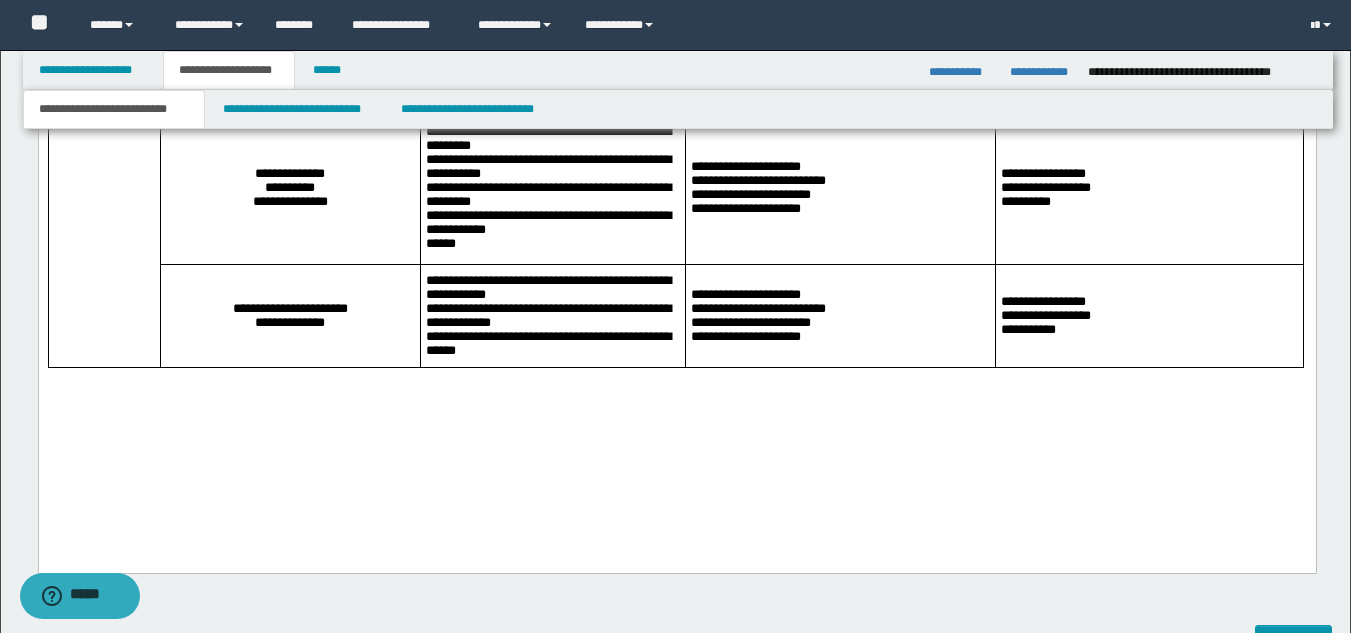 click on "**********" at bounding box center (676, -749) 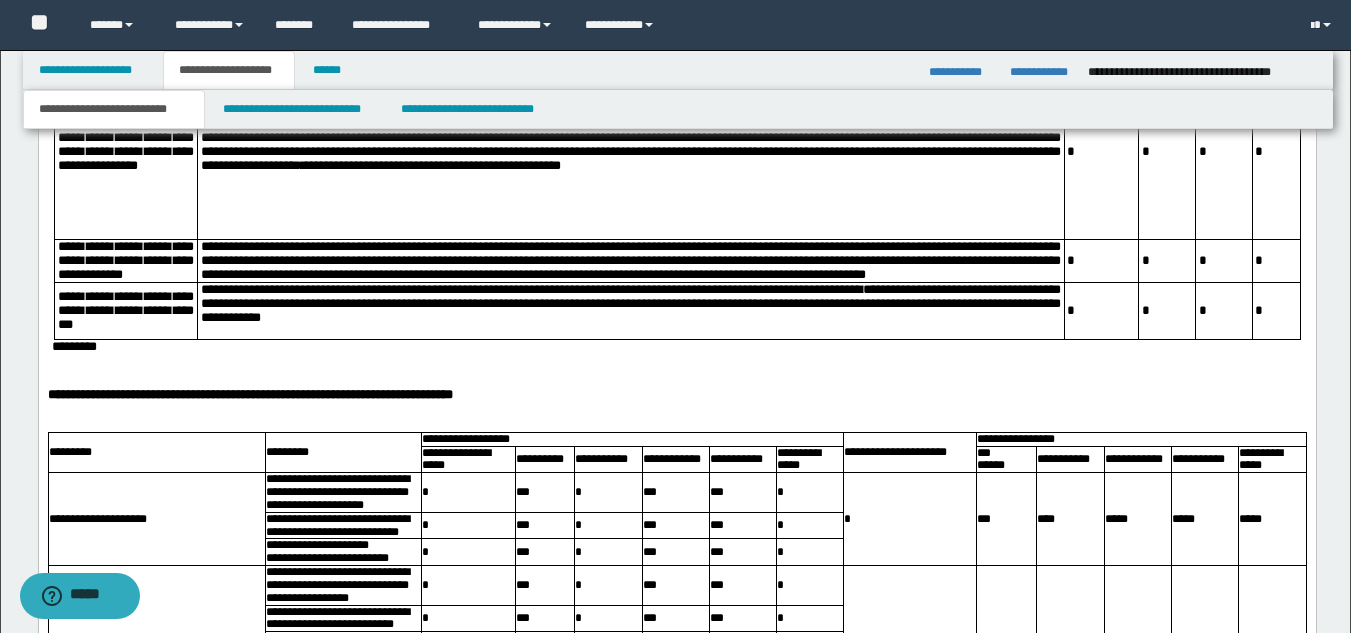 scroll, scrollTop: 1521, scrollLeft: 0, axis: vertical 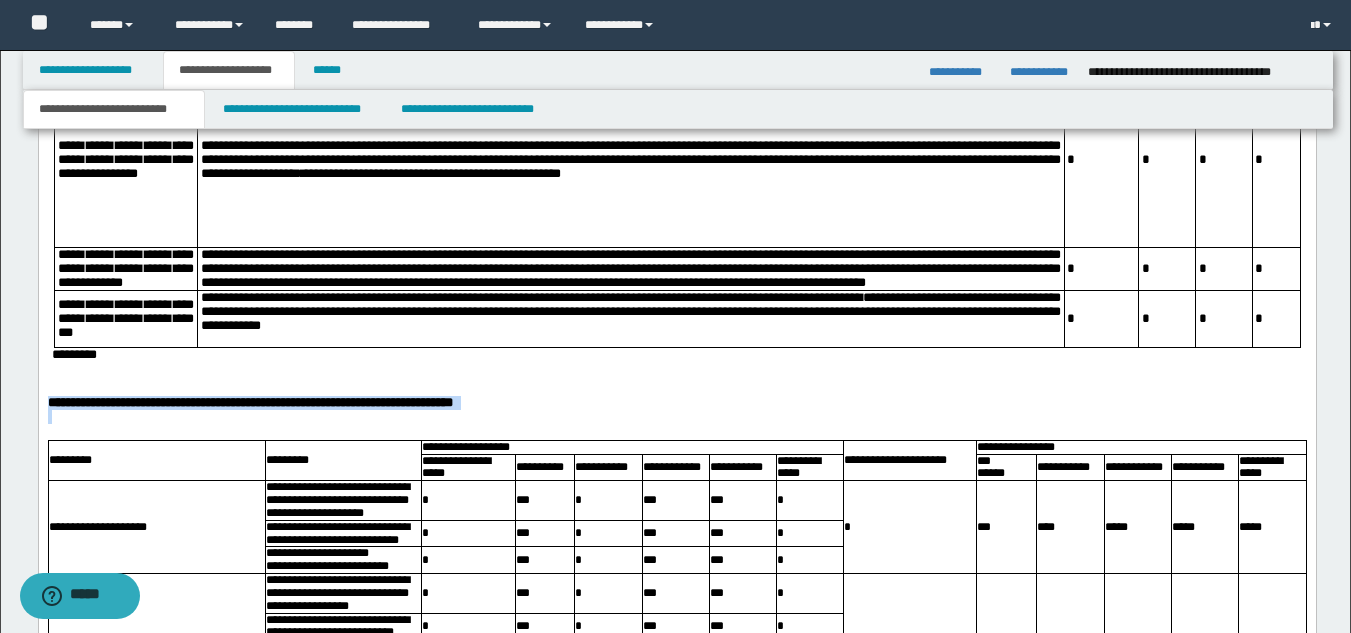 drag, startPoint x: 49, startPoint y: 440, endPoint x: 516, endPoint y: 455, distance: 467.24084 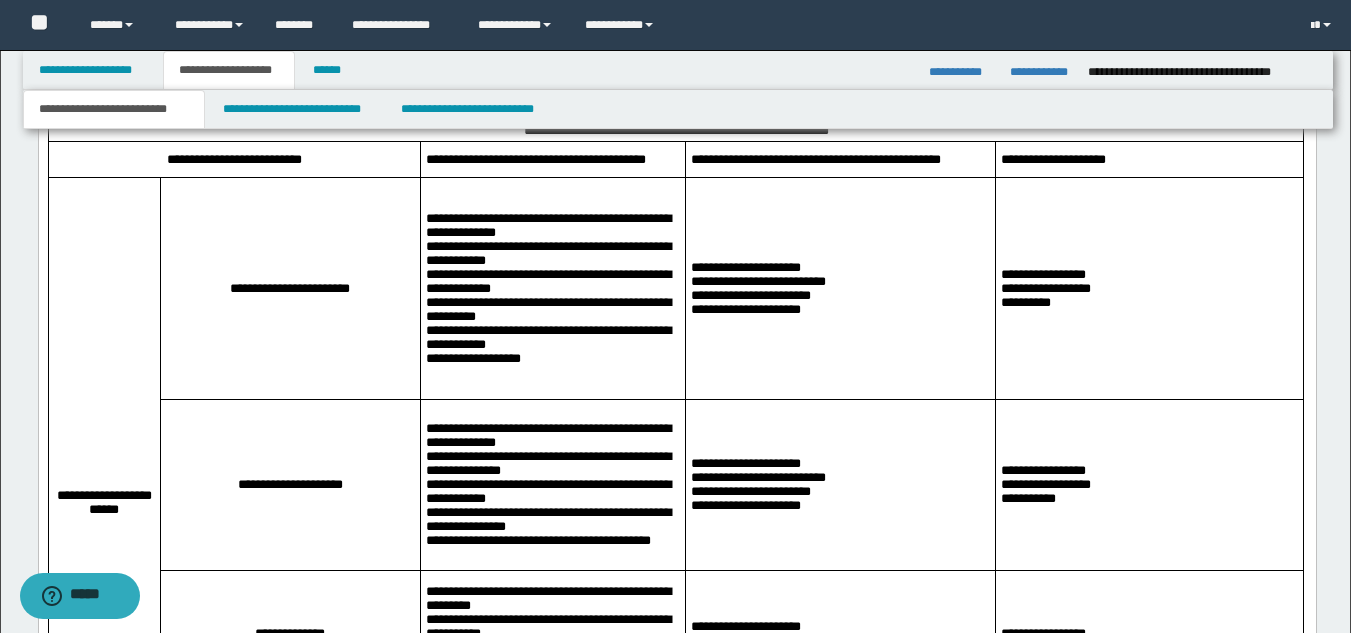 scroll, scrollTop: 2723, scrollLeft: 0, axis: vertical 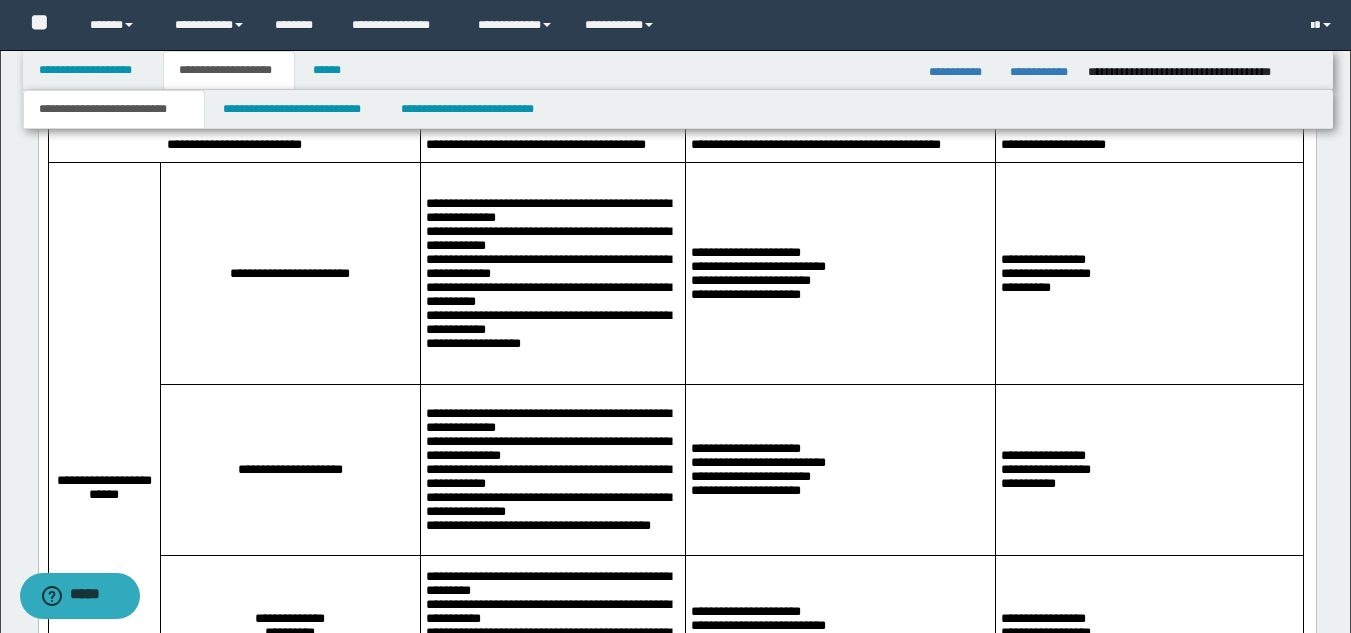 click at bounding box center [676, 84] 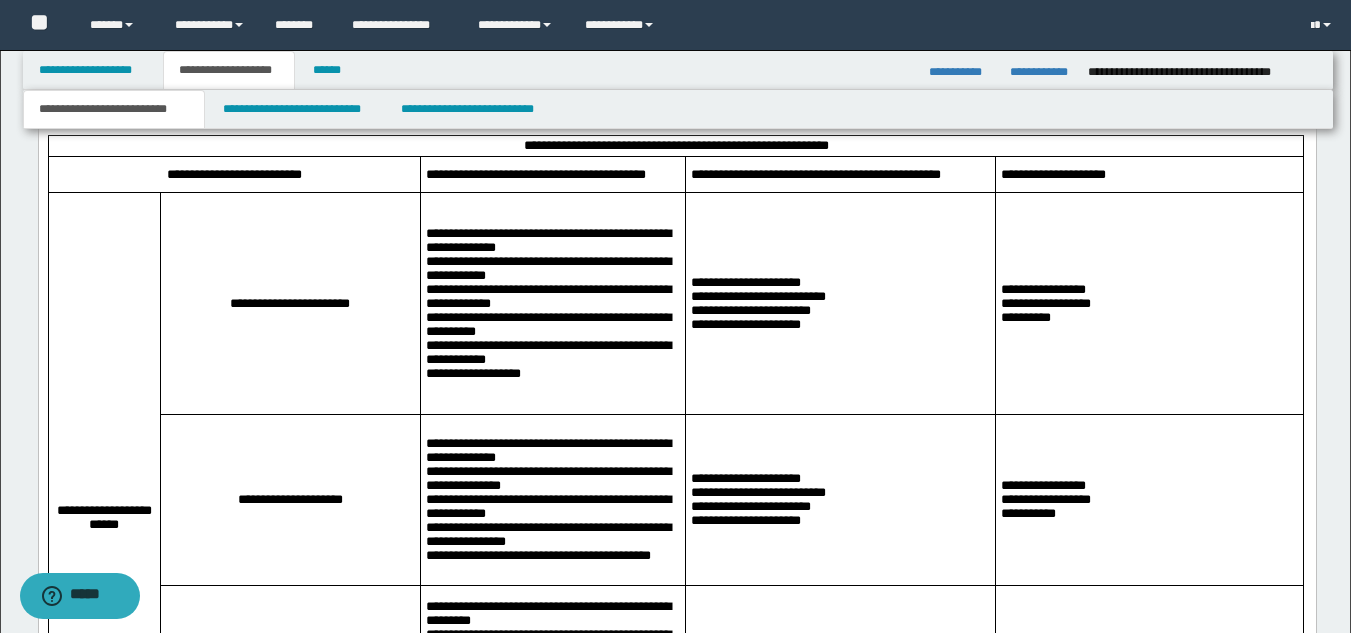 drag, startPoint x: 48, startPoint y: 195, endPoint x: 389, endPoint y: 202, distance: 341.07184 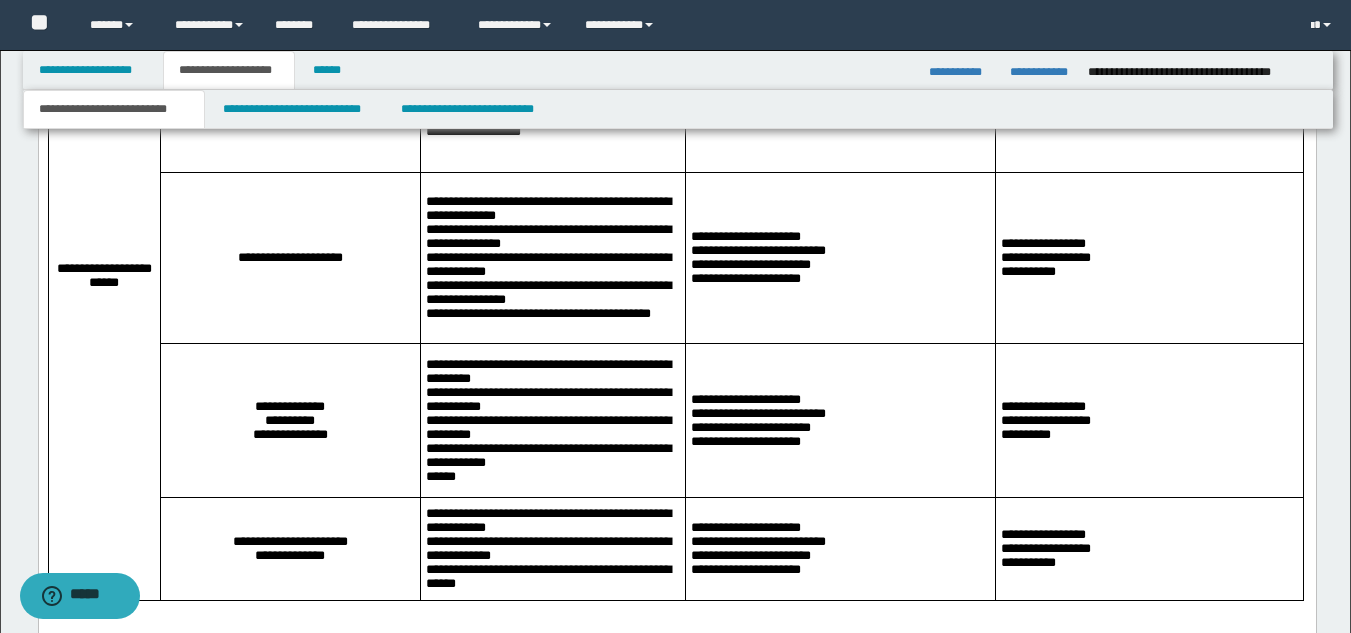scroll, scrollTop: 2958, scrollLeft: 0, axis: vertical 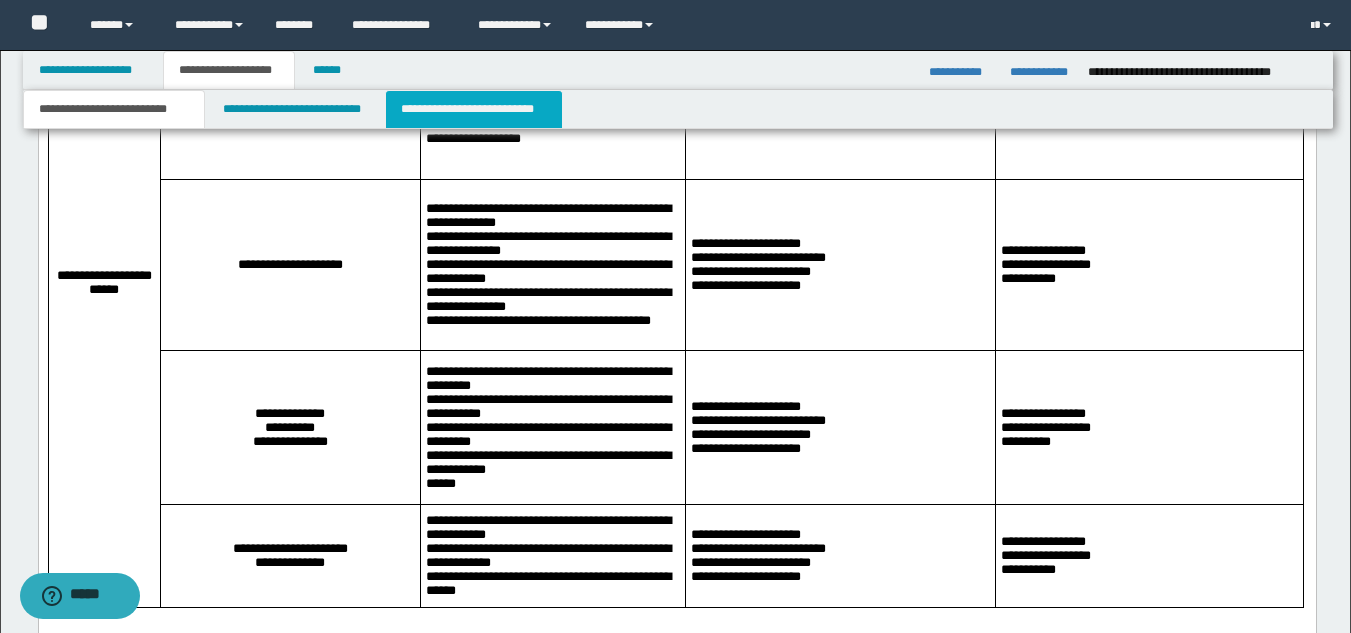 click on "**********" at bounding box center (474, 109) 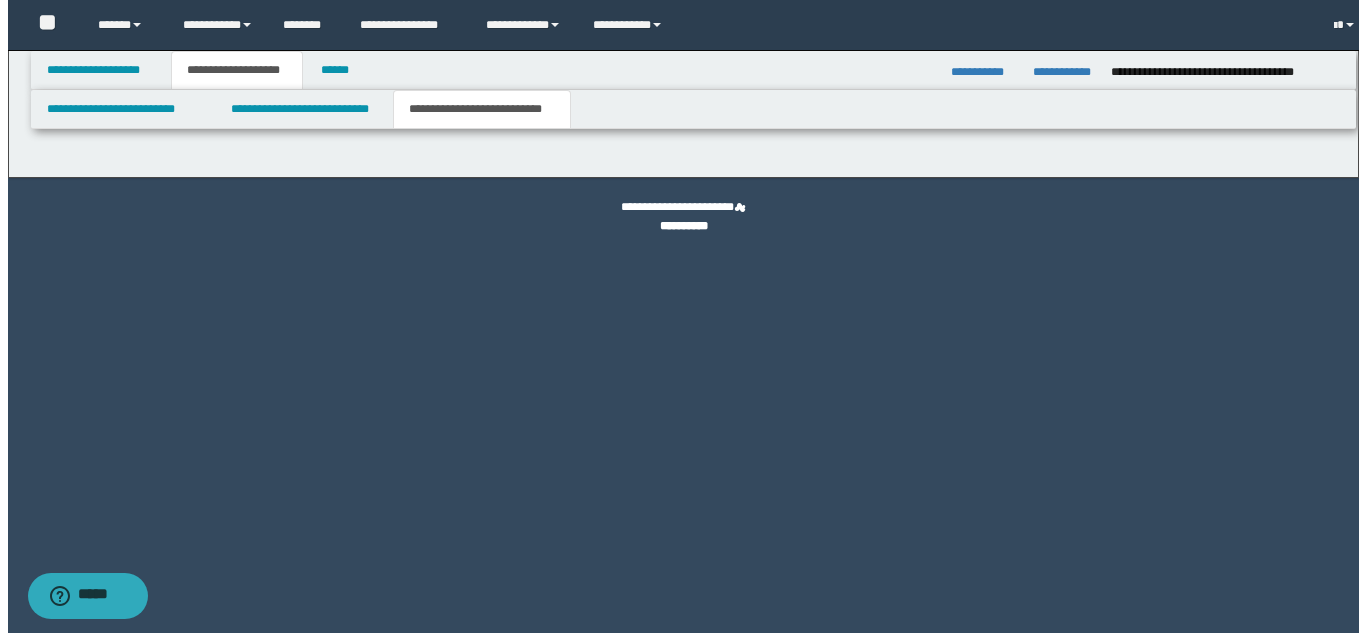 scroll, scrollTop: 0, scrollLeft: 0, axis: both 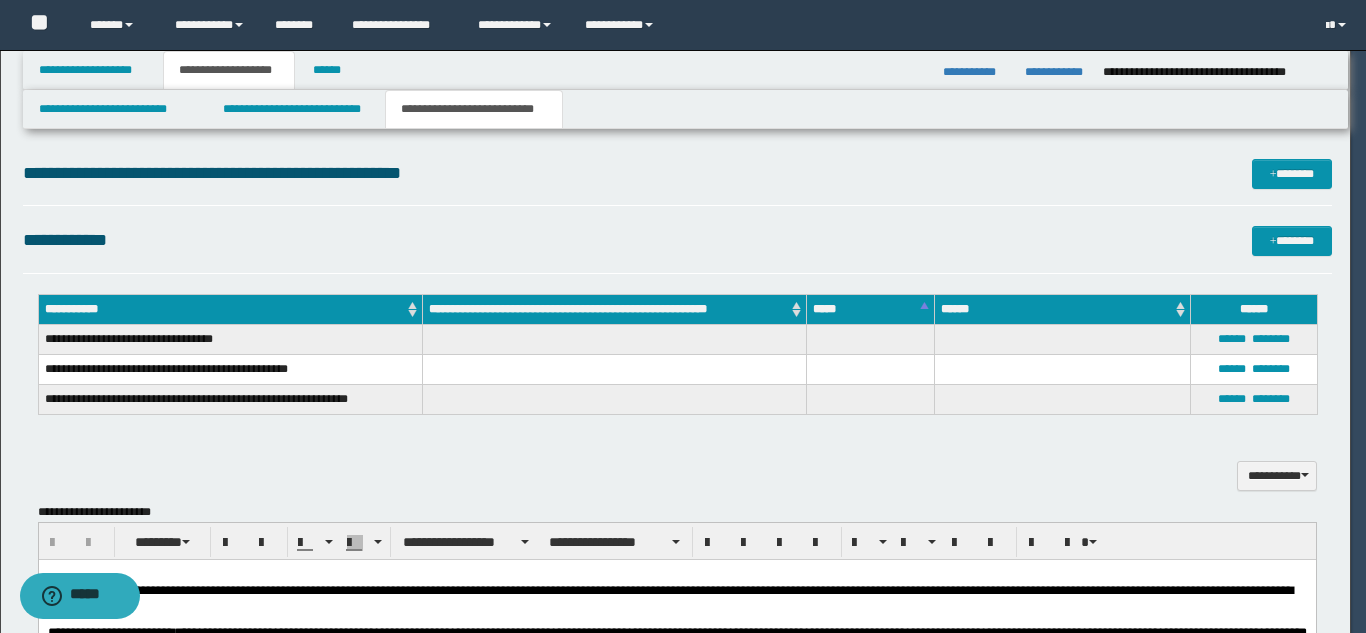 click on "**********" at bounding box center (683, 316) 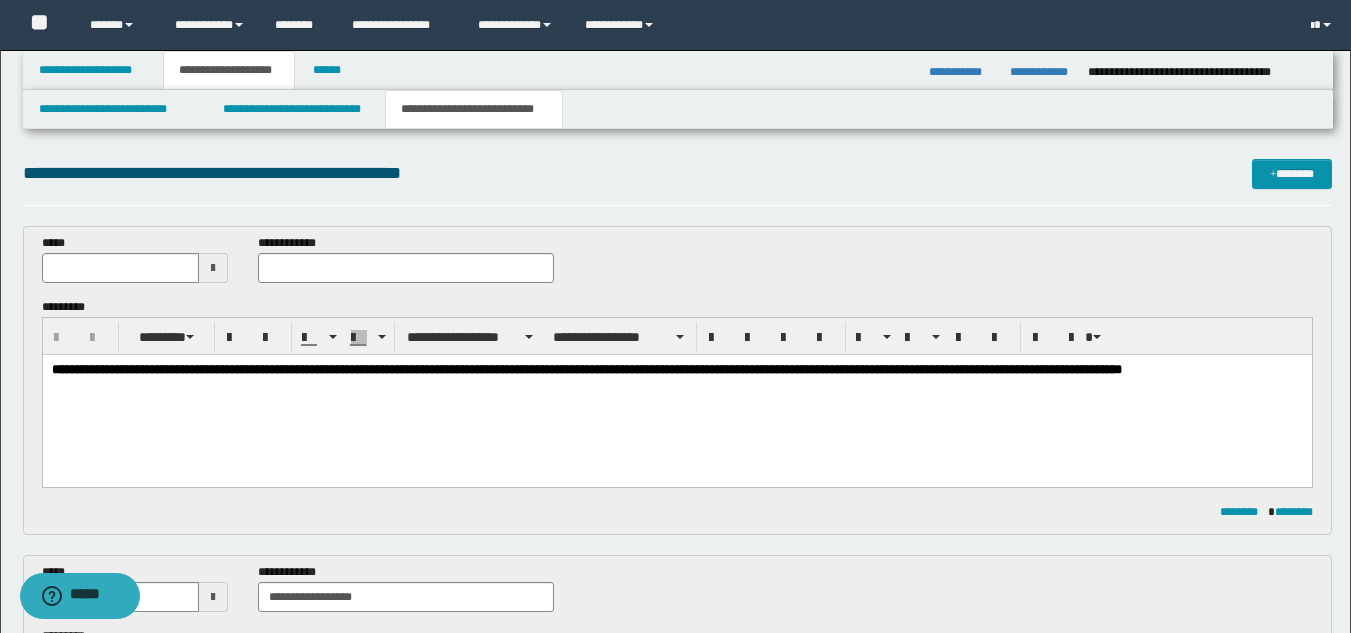 scroll, scrollTop: 0, scrollLeft: 0, axis: both 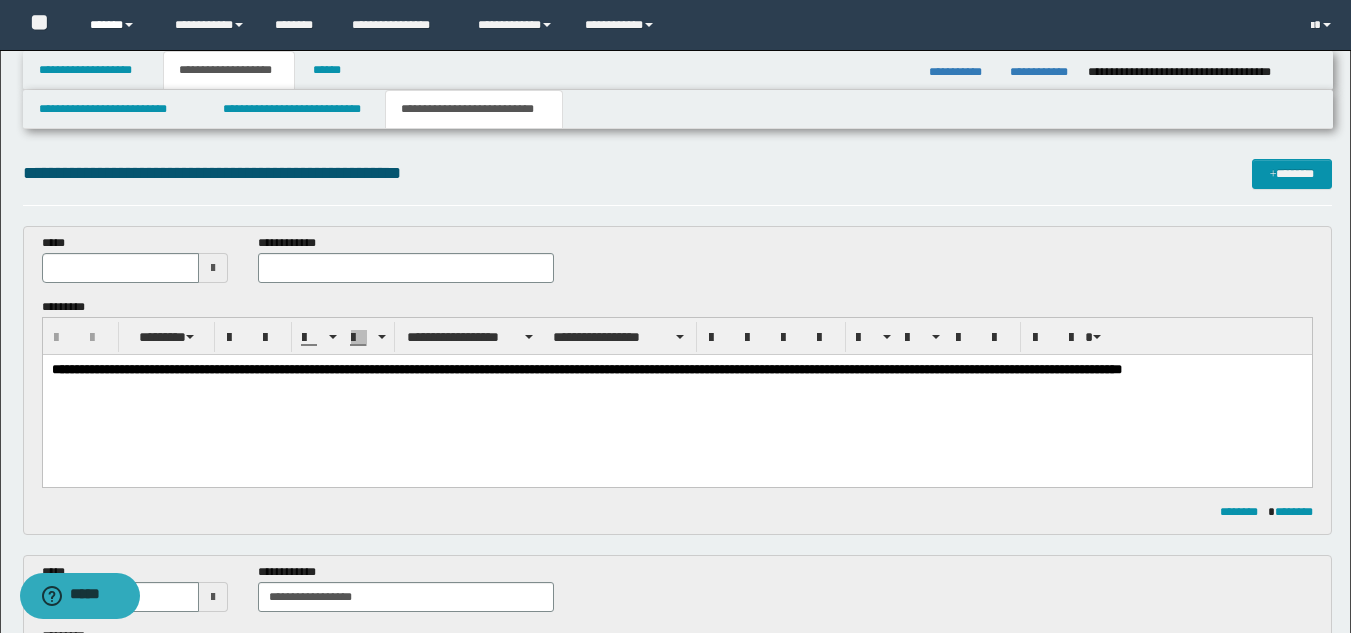 click on "******" at bounding box center (117, 25) 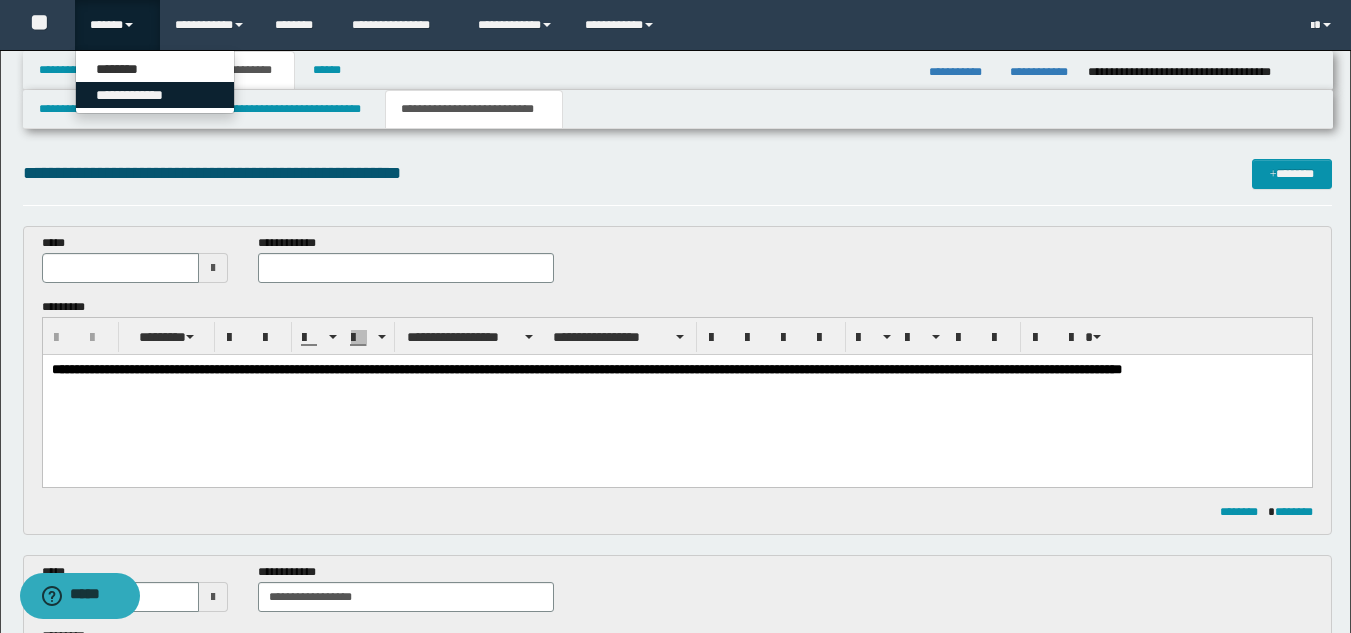 click on "**********" at bounding box center [155, 95] 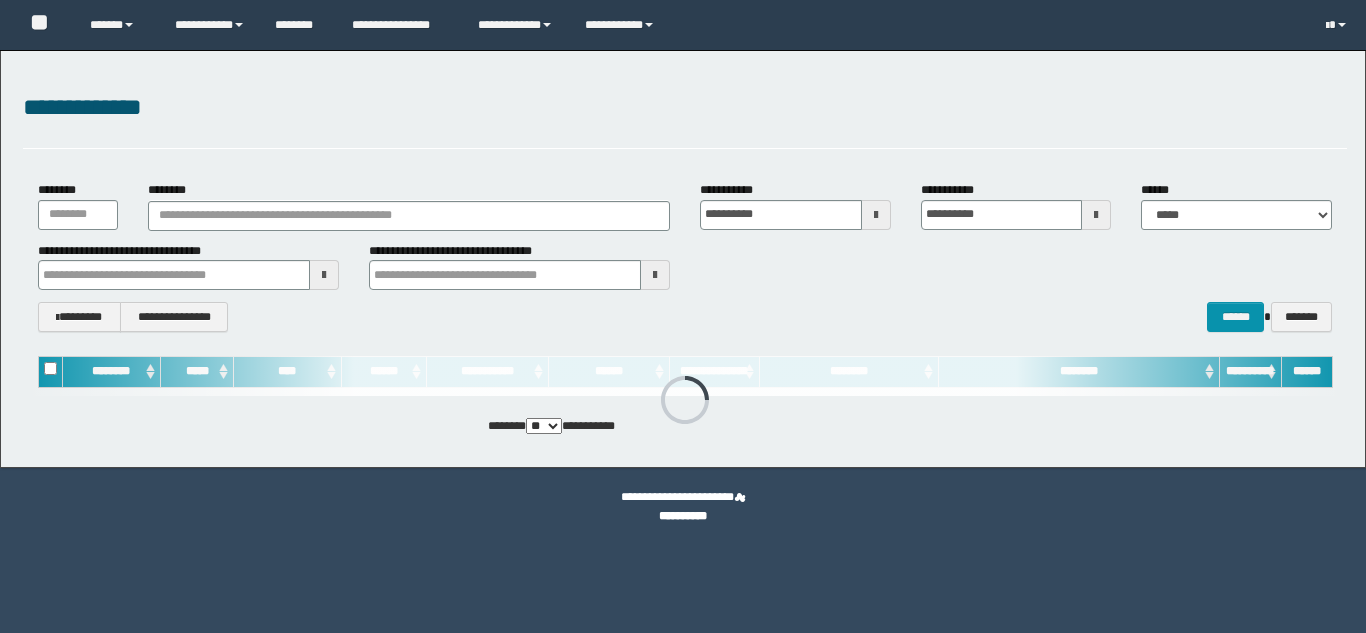 scroll, scrollTop: 0, scrollLeft: 0, axis: both 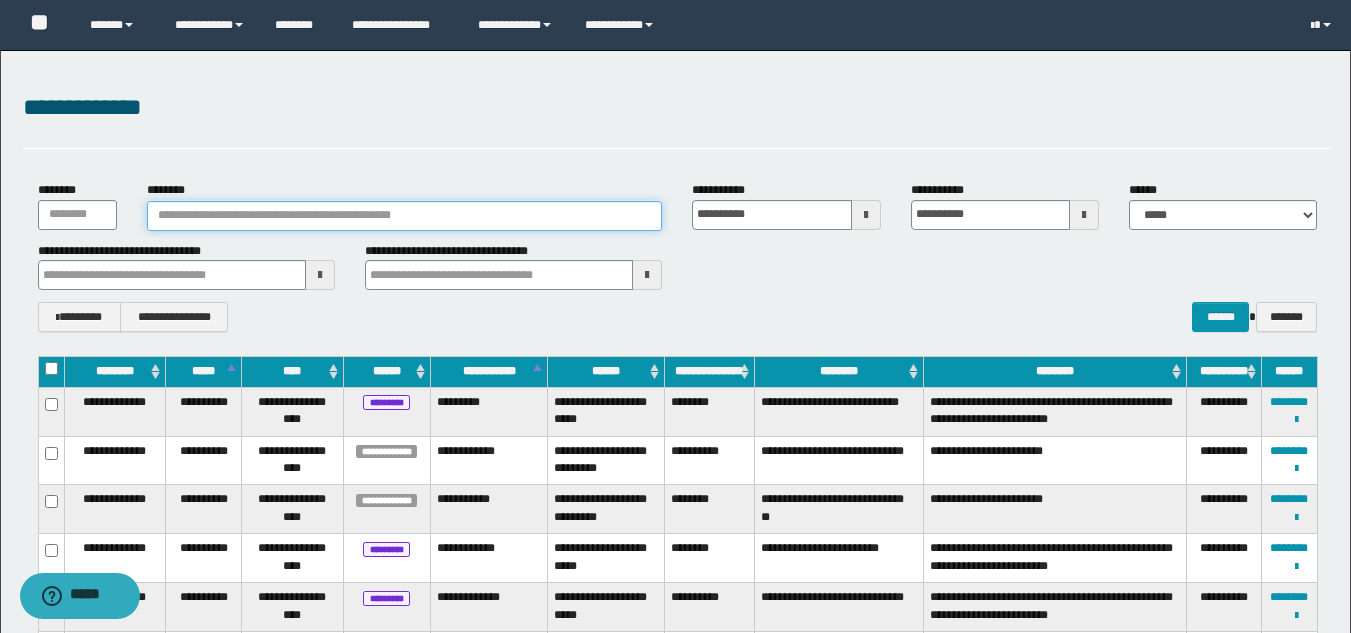 click on "********" at bounding box center (405, 216) 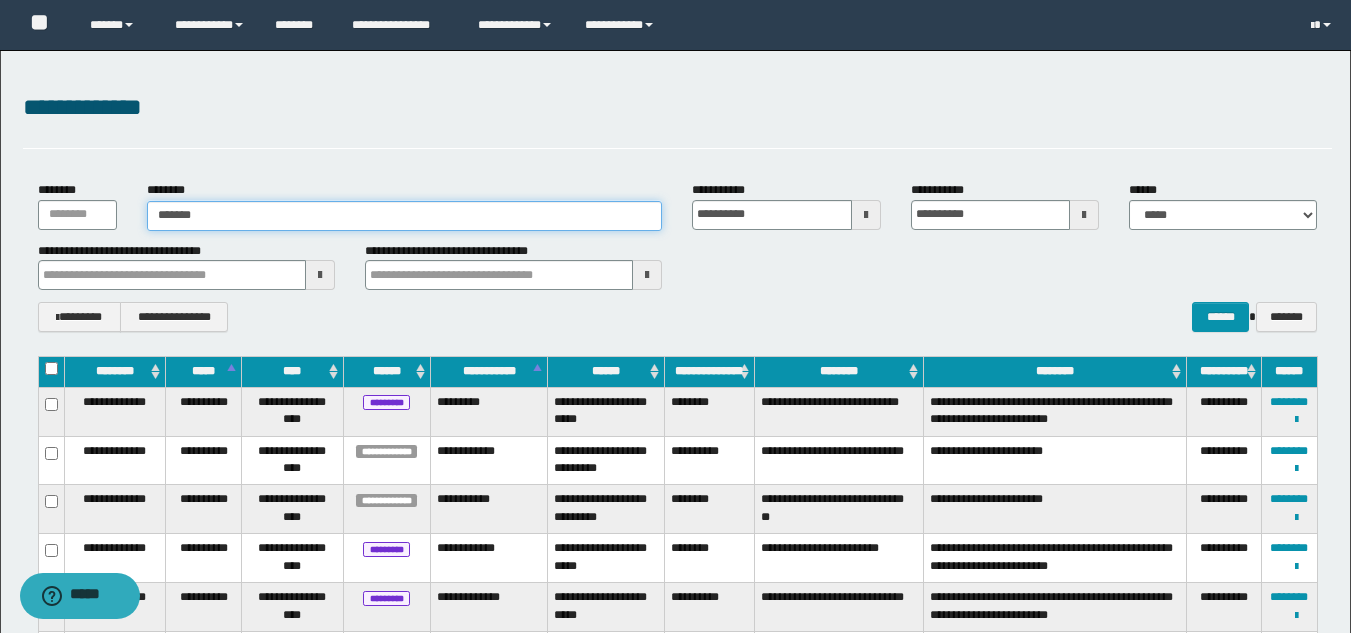type on "*******" 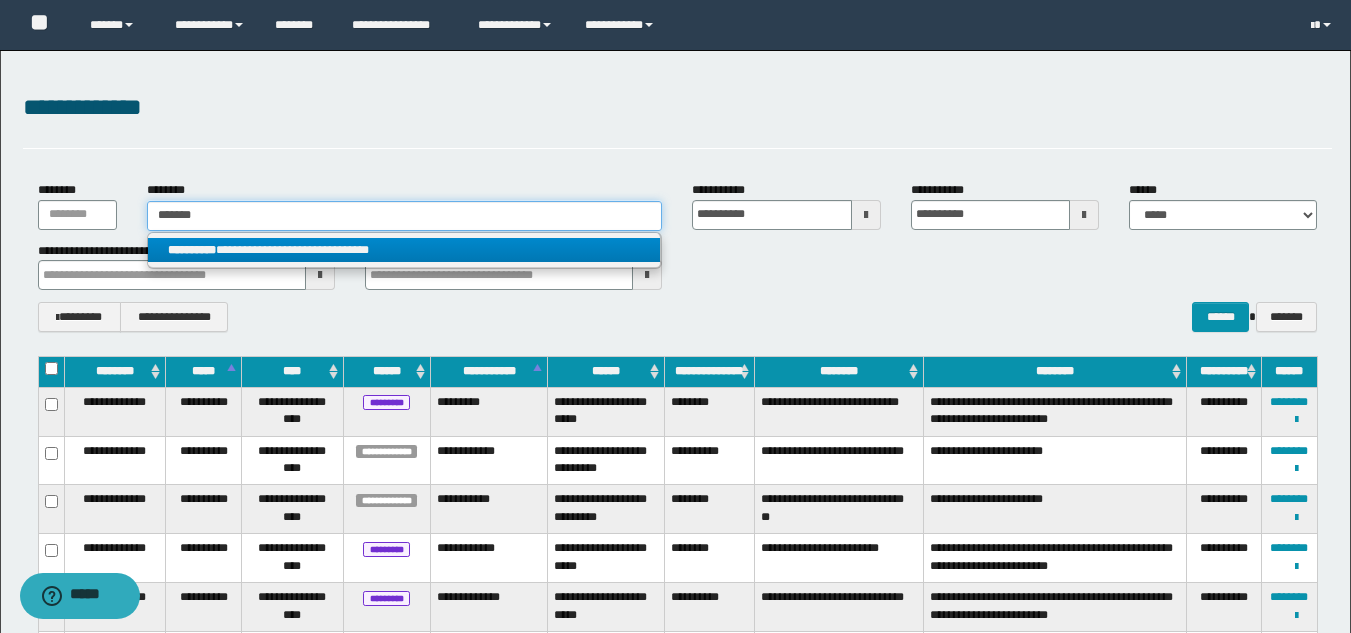 type on "*******" 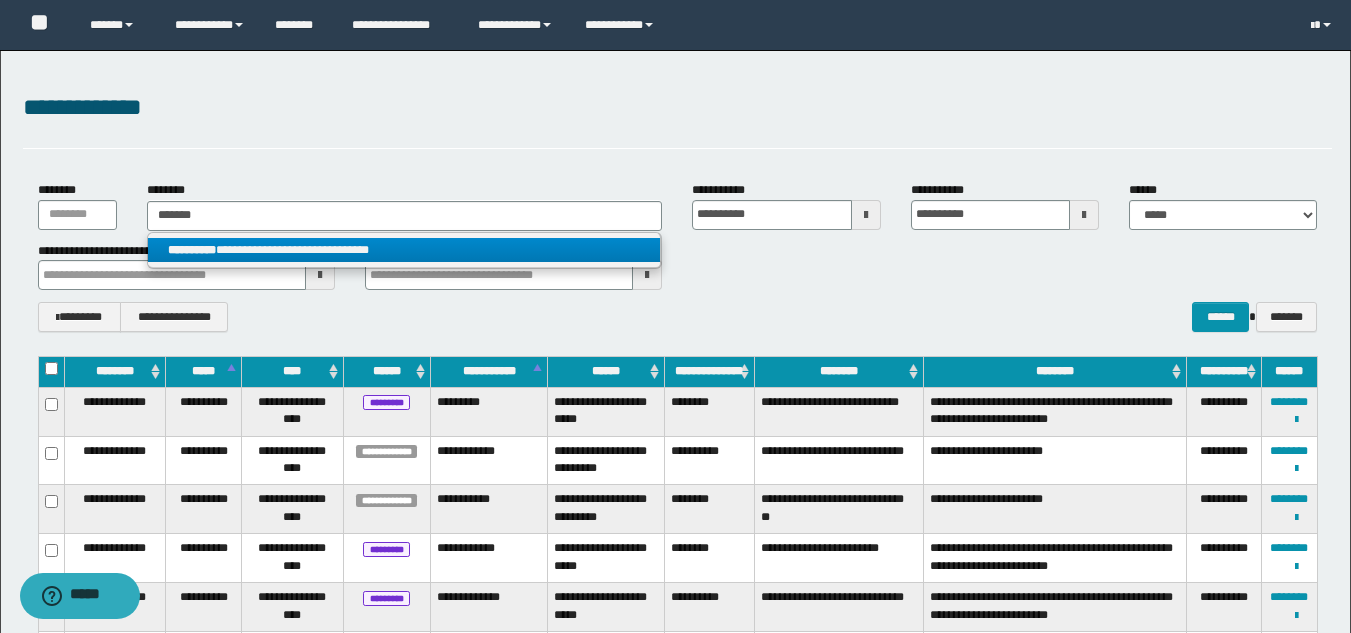 click on "**********" at bounding box center [404, 250] 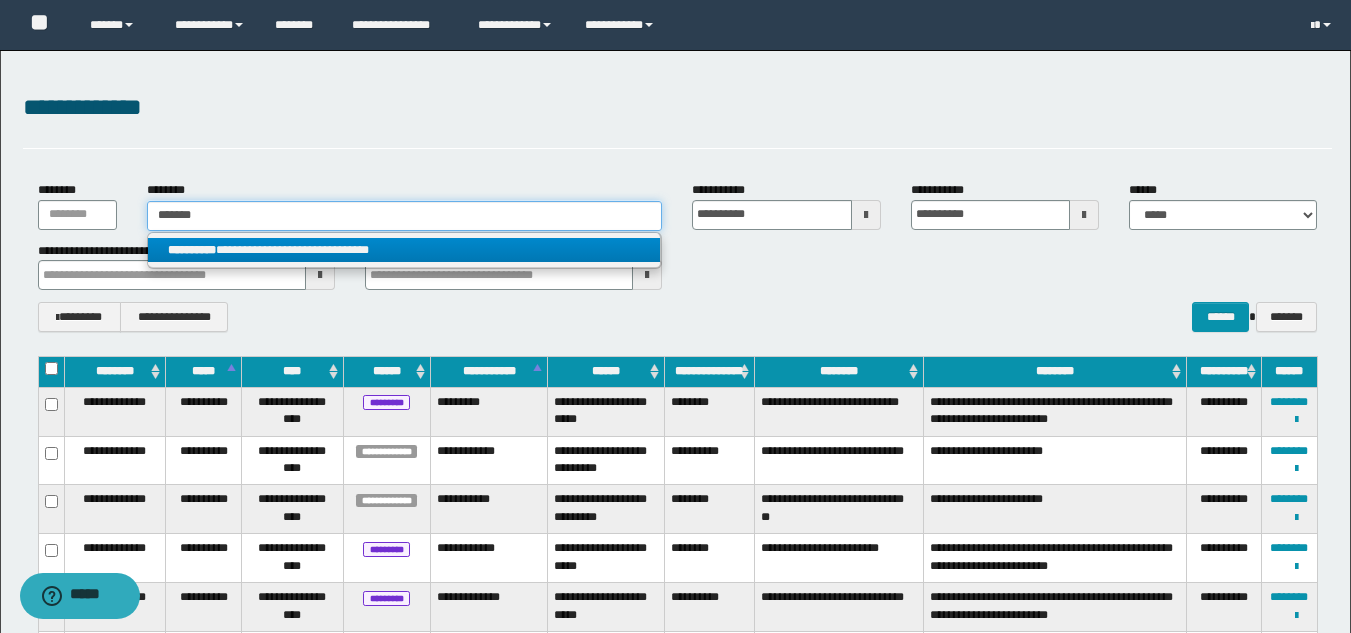 type 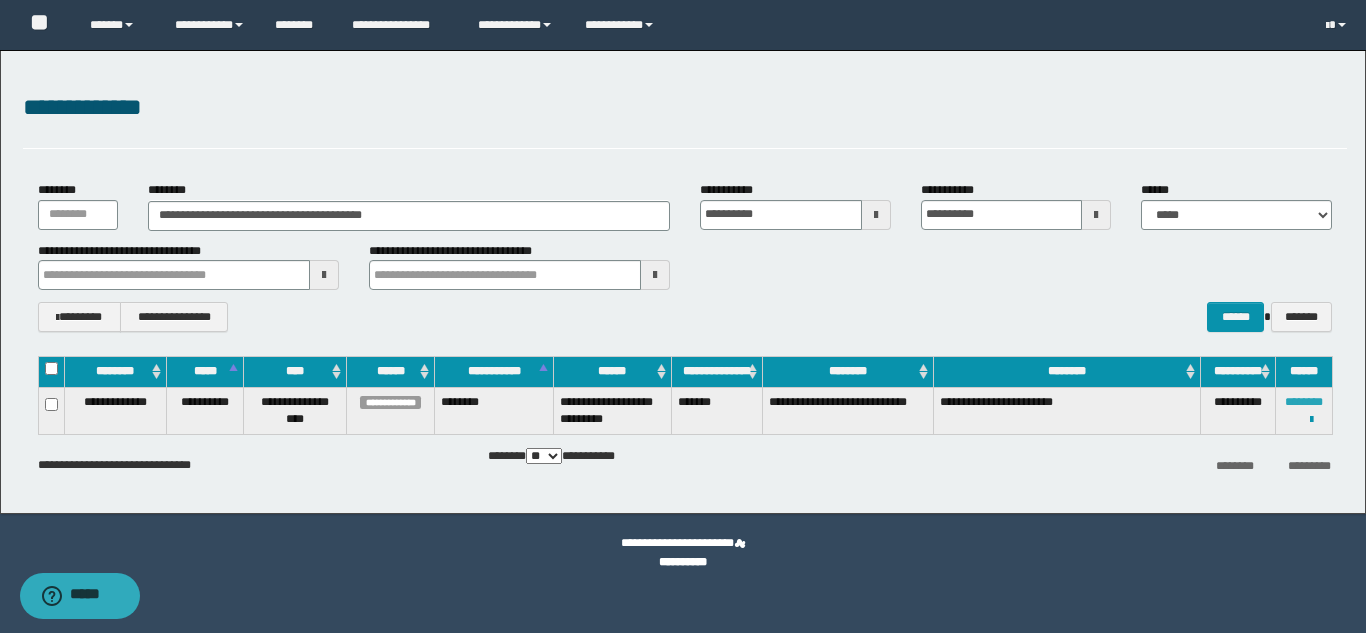 click on "********" at bounding box center [1304, 402] 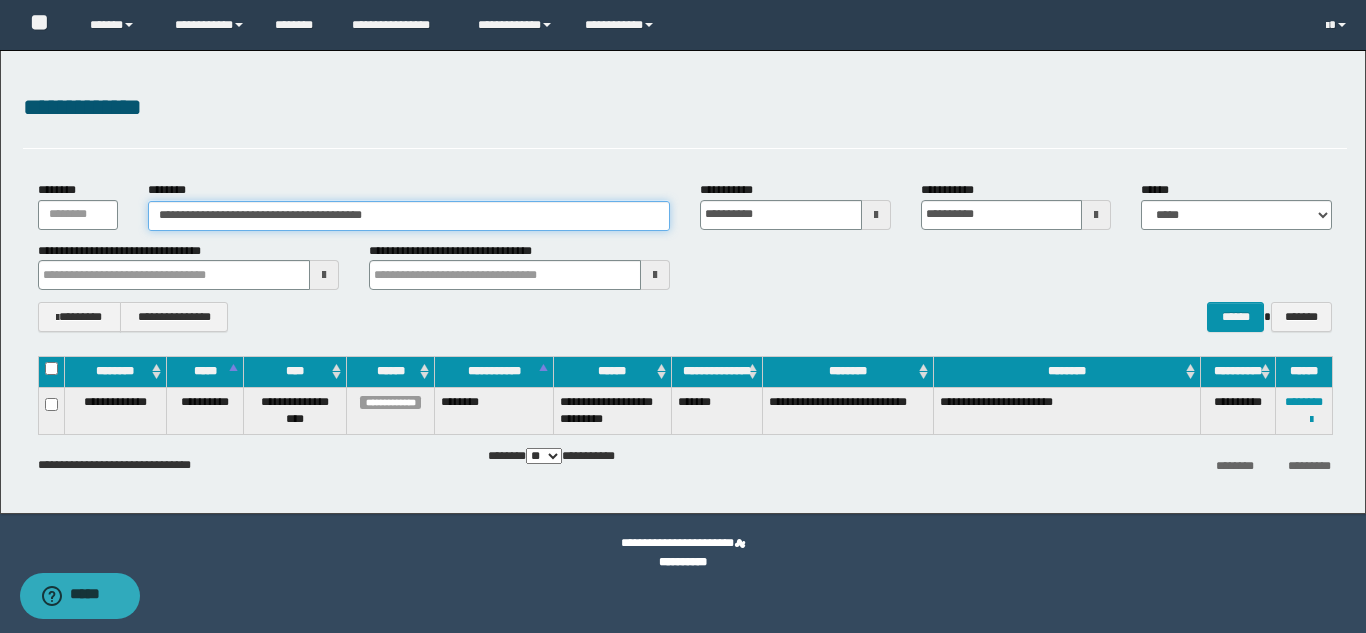 drag, startPoint x: 457, startPoint y: 216, endPoint x: 84, endPoint y: 178, distance: 374.93066 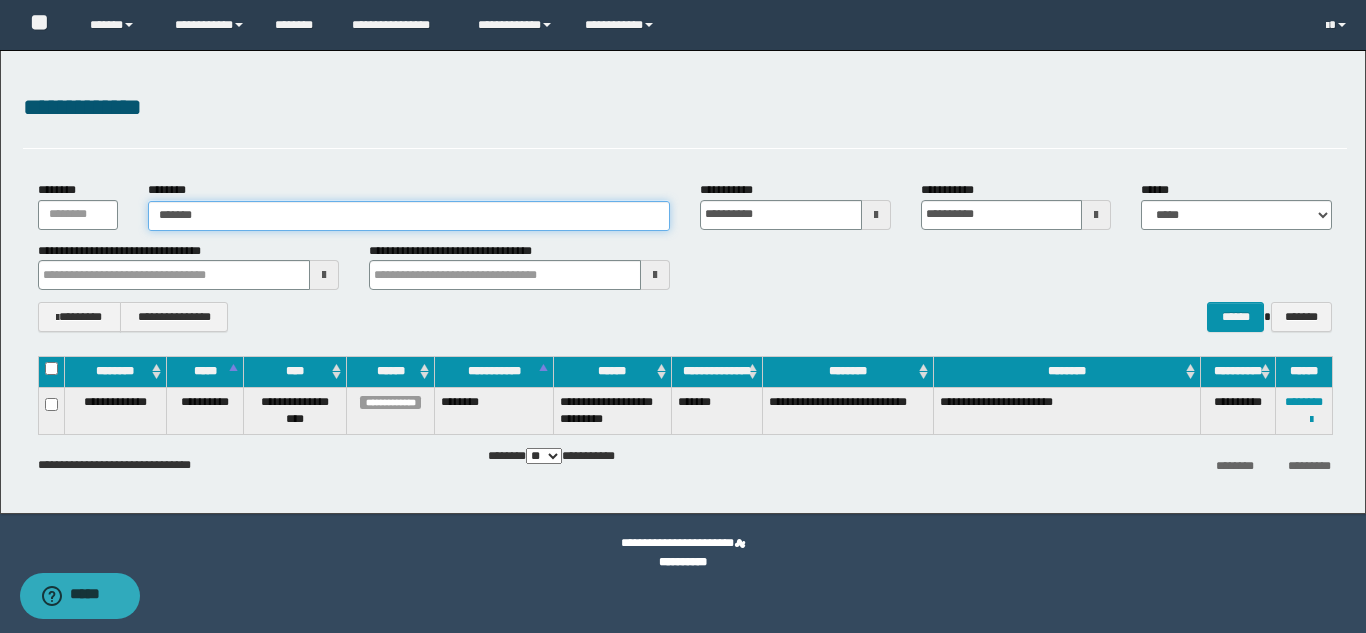 type on "*******" 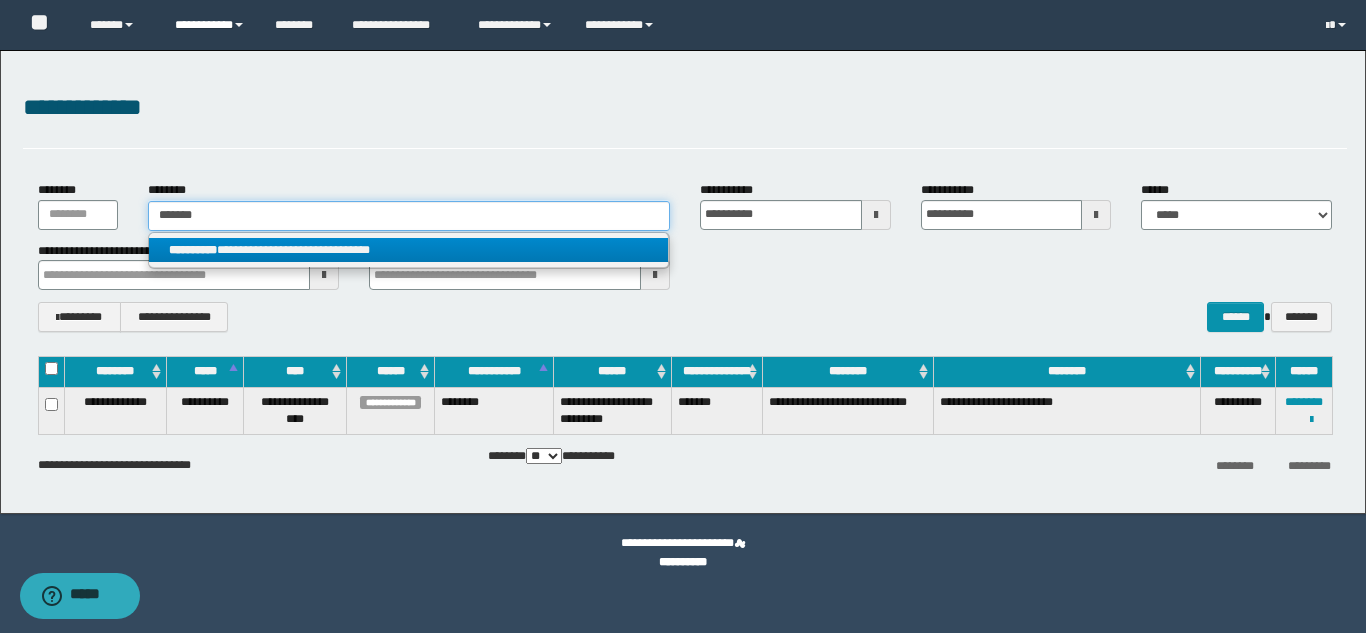 type on "*******" 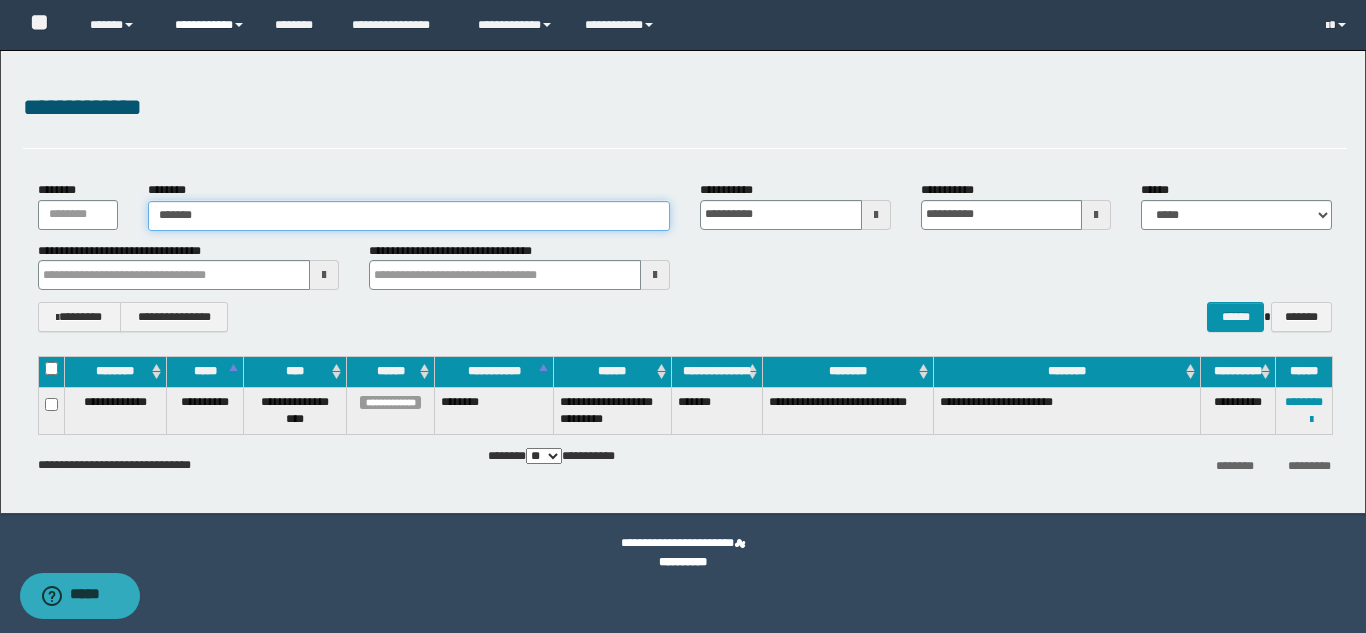type on "*******" 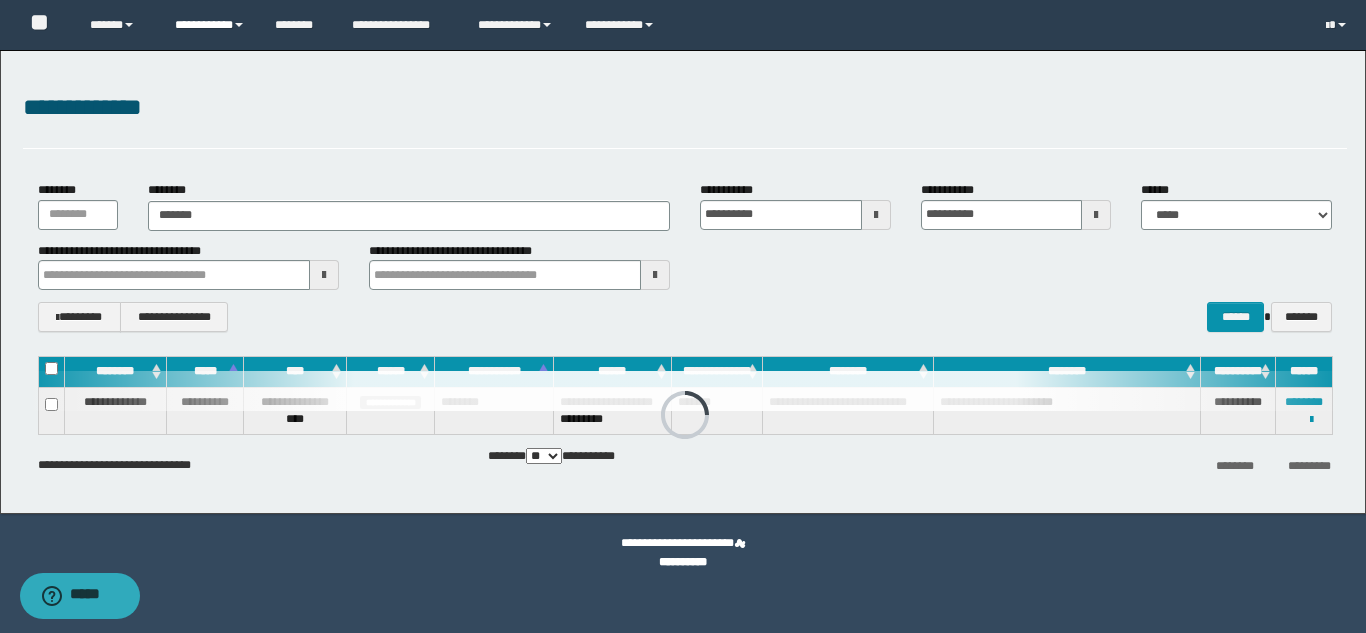 type 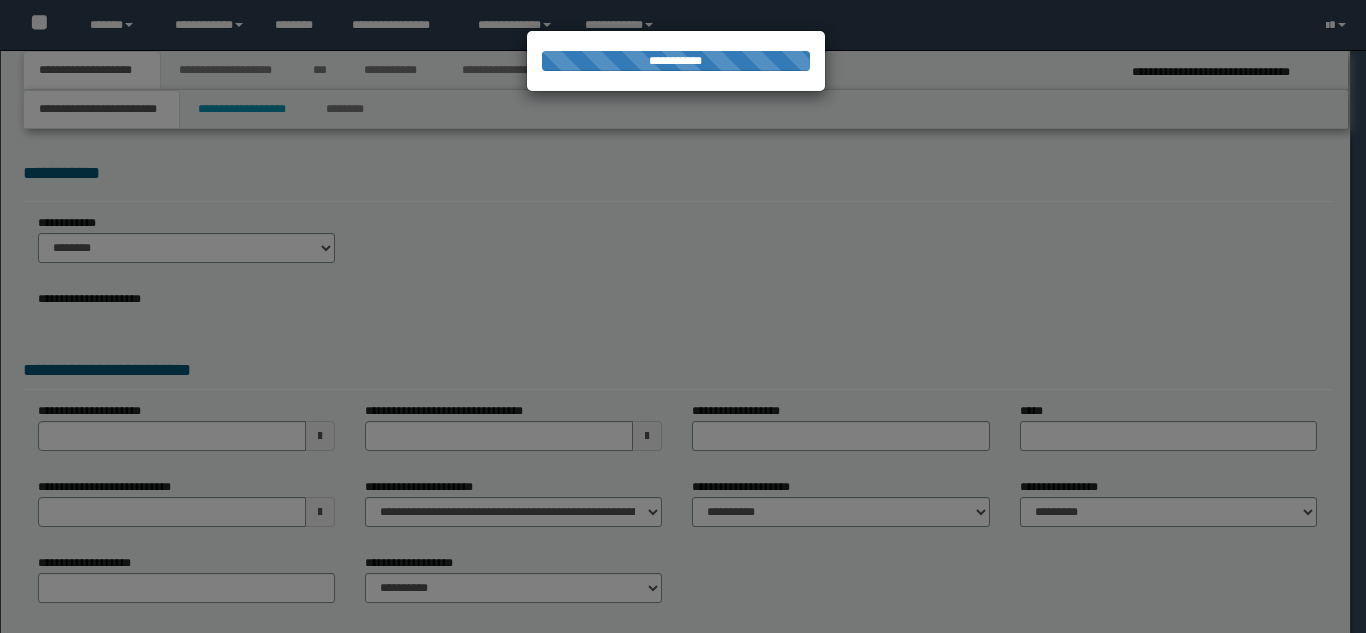 scroll, scrollTop: 0, scrollLeft: 0, axis: both 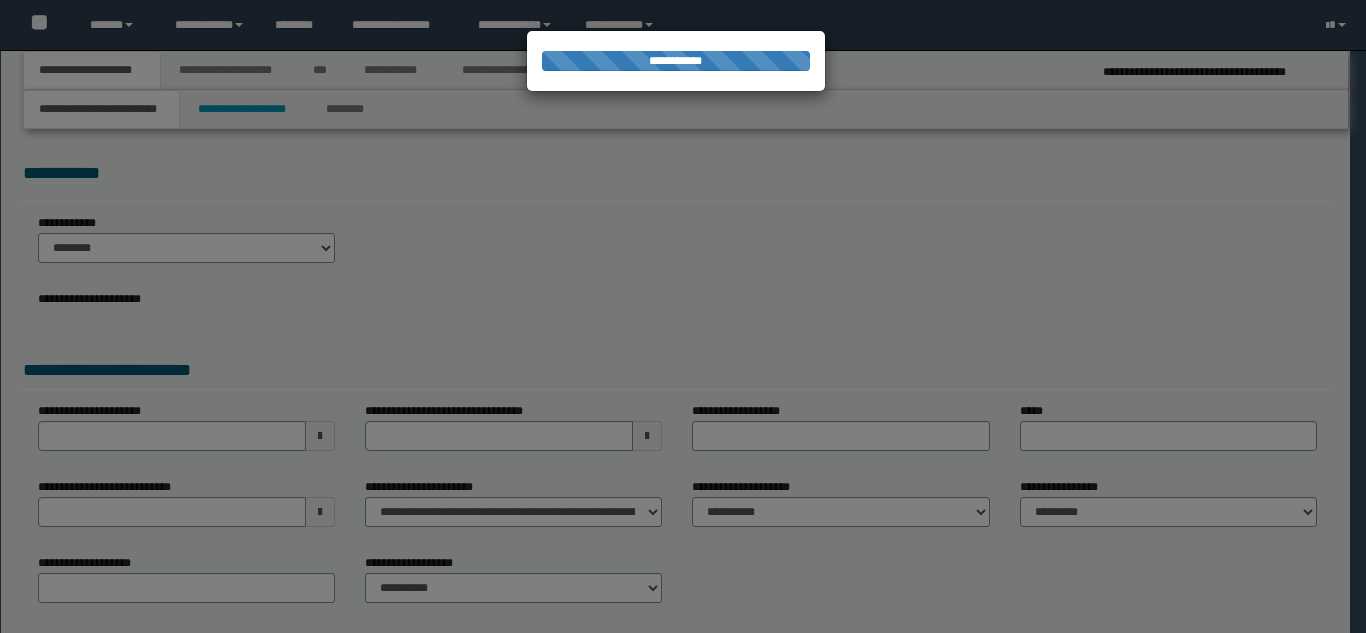 select on "*" 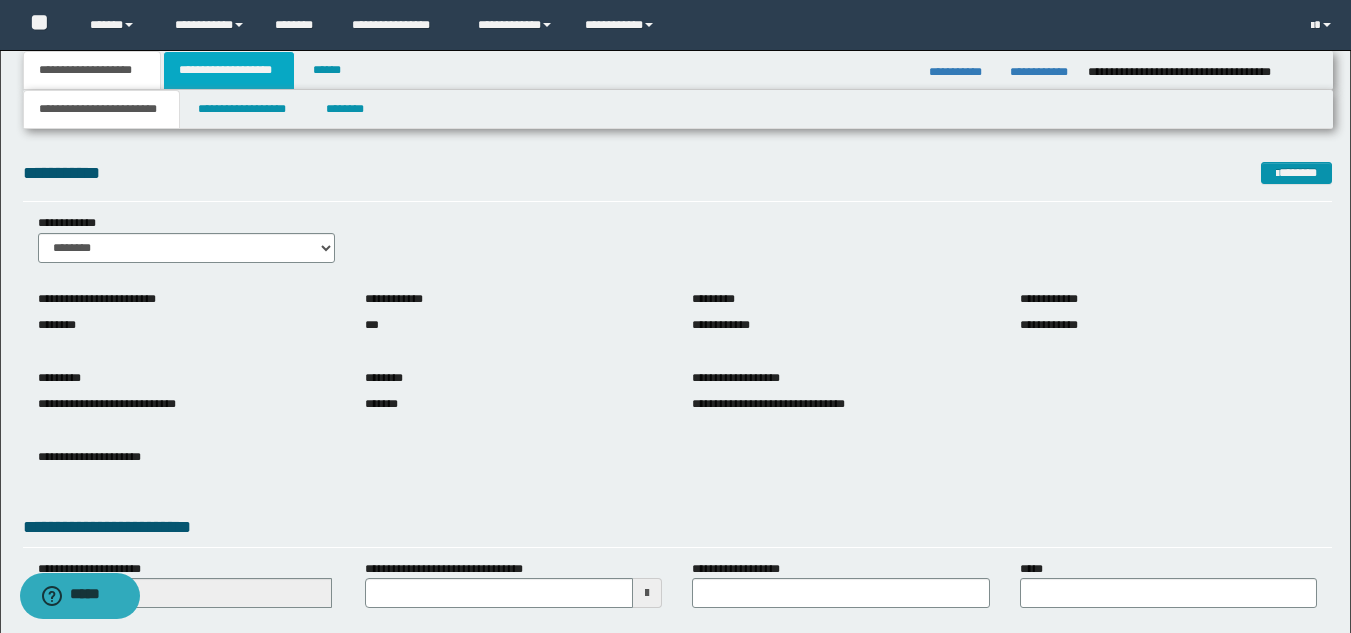 click on "**********" at bounding box center [229, 70] 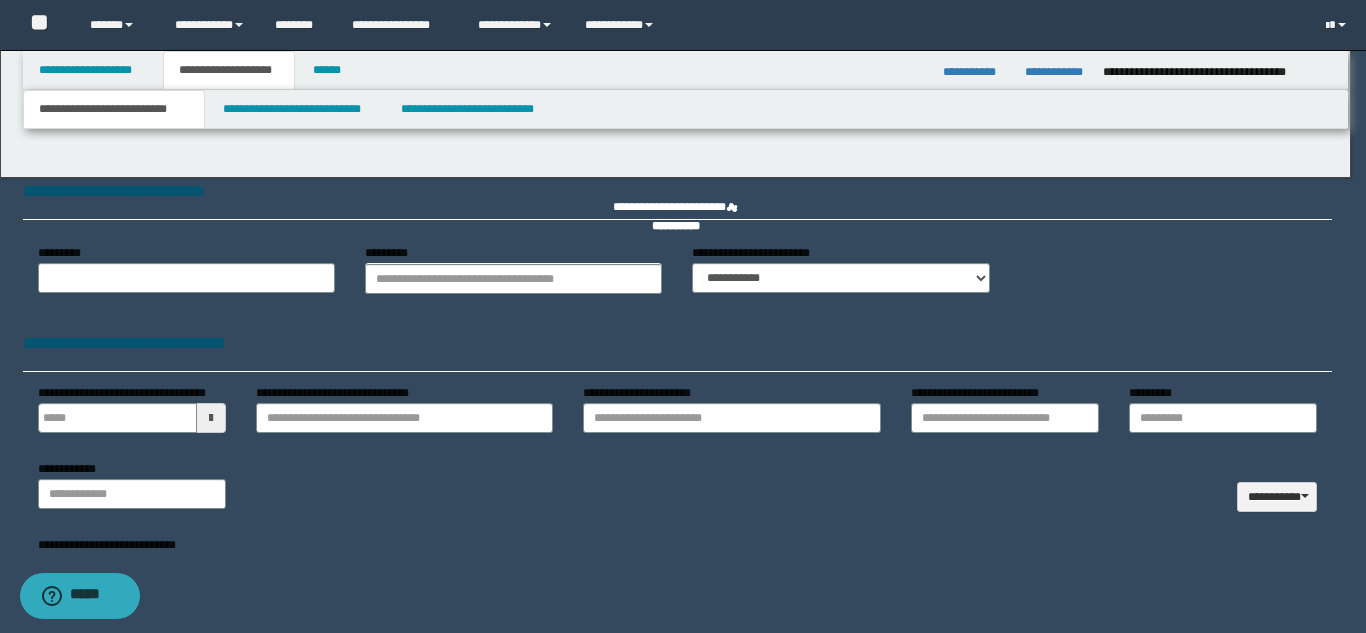 type 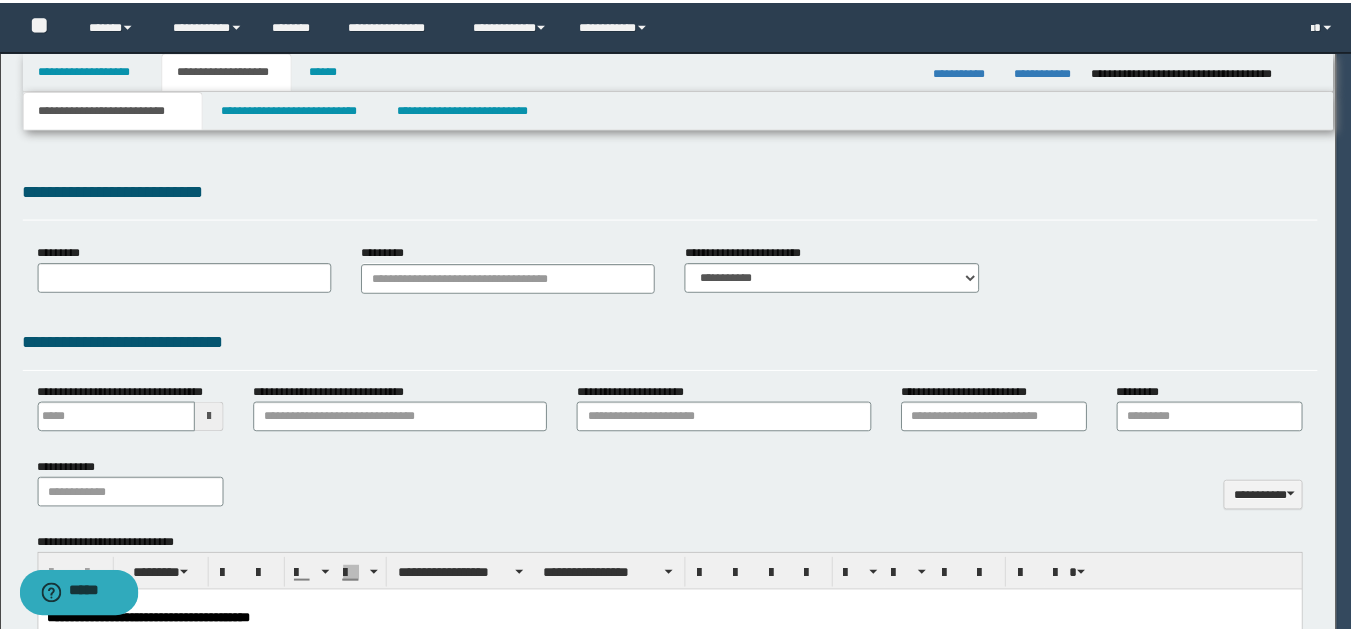 scroll, scrollTop: 0, scrollLeft: 0, axis: both 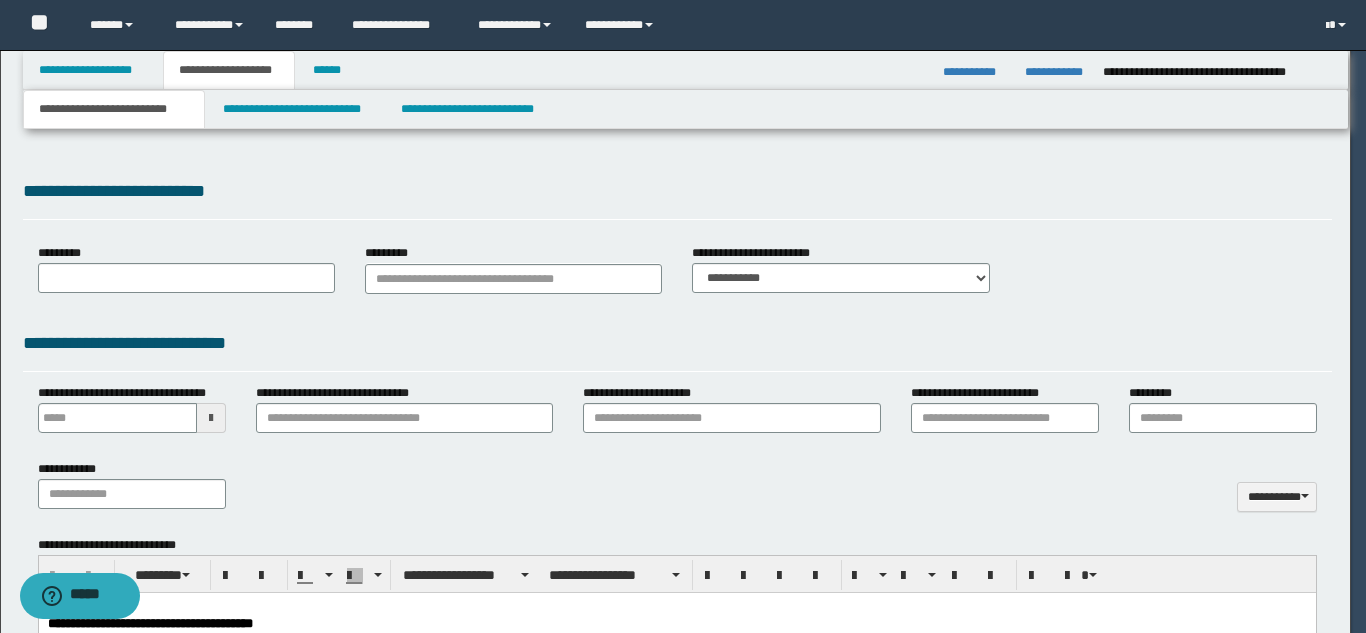 type on "**********" 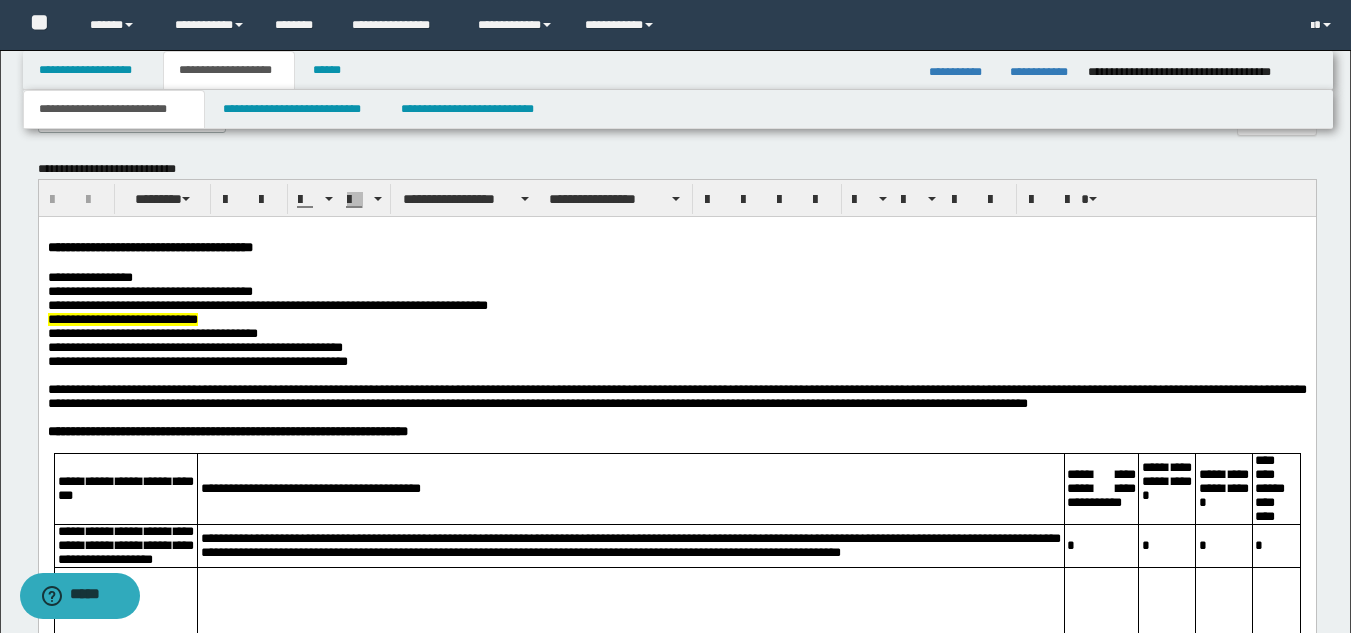 scroll, scrollTop: 1034, scrollLeft: 0, axis: vertical 